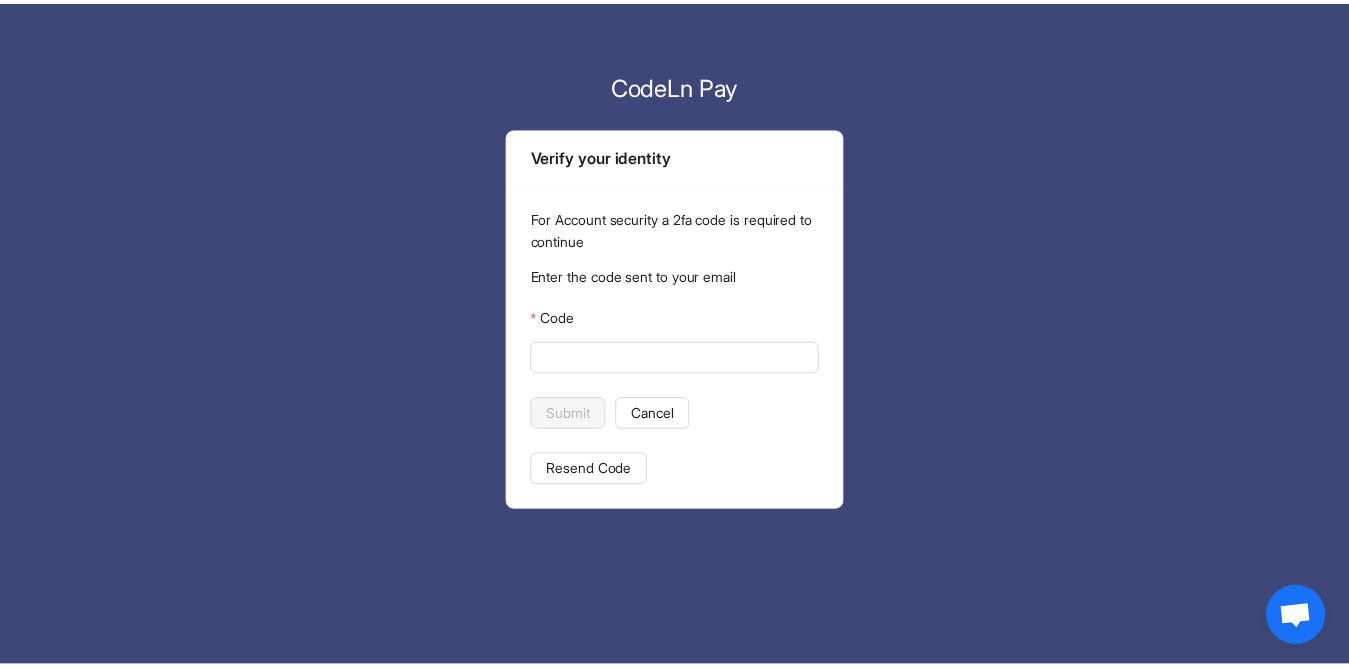 scroll, scrollTop: 0, scrollLeft: 0, axis: both 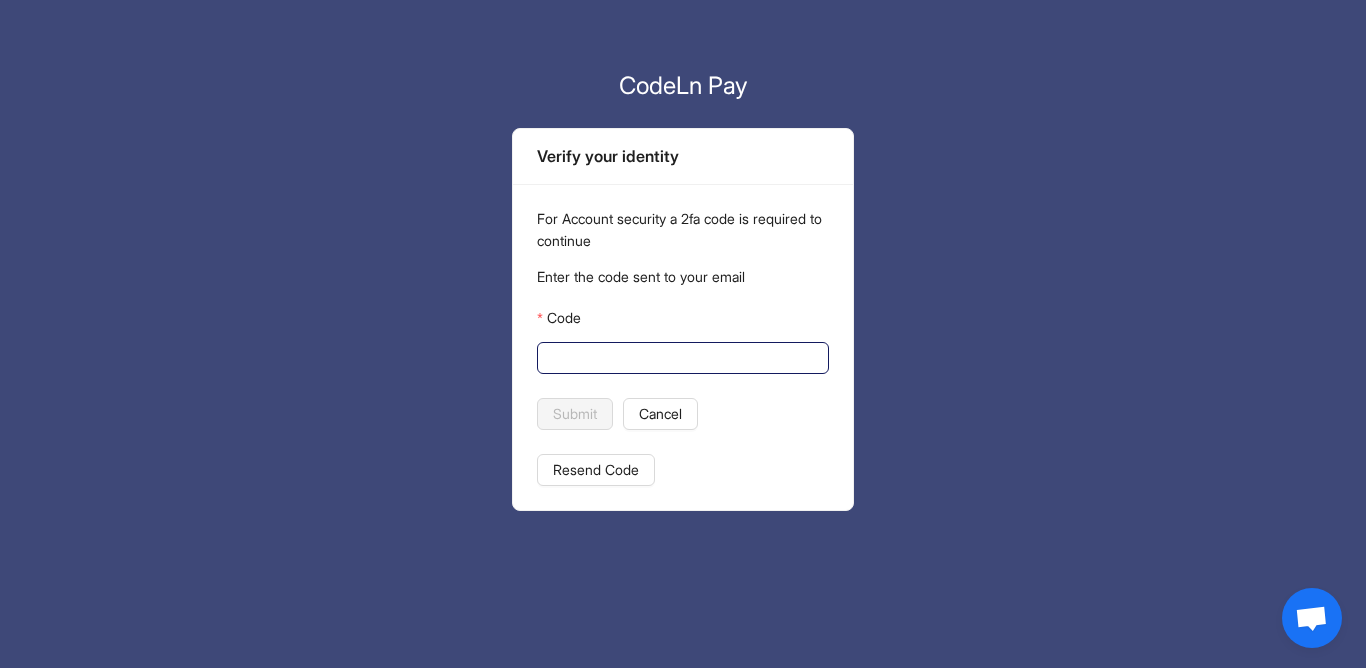 click on "Code" at bounding box center [681, 358] 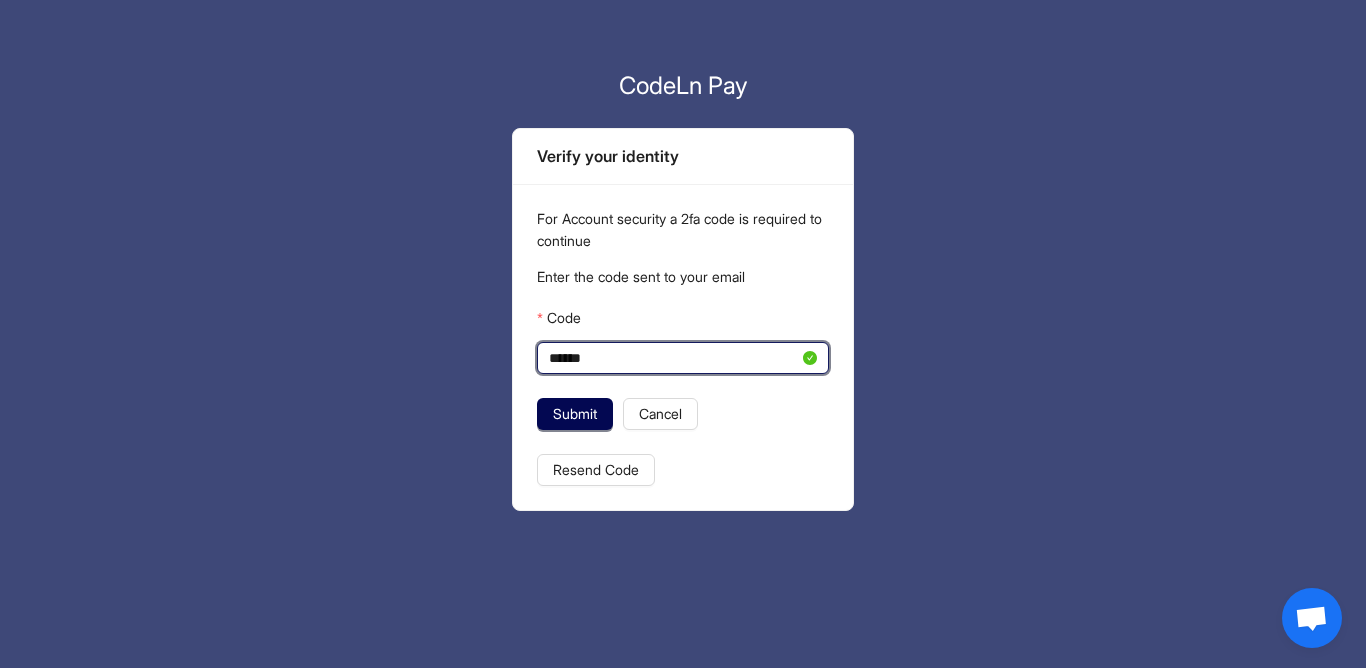 type on "******" 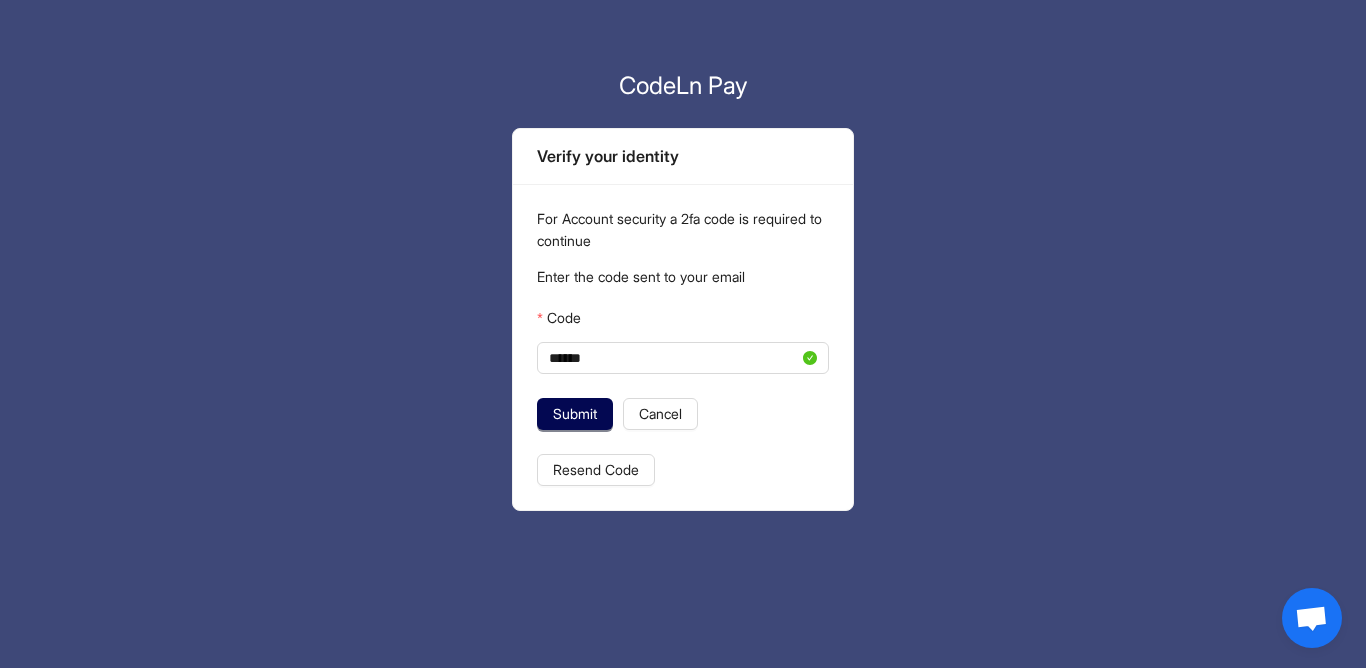 click on "CodeLn Pay Verify your identity For Account security a 2fa code is required to continue Enter the code sent to your email Code ****** Submit Cancel Resend Code" 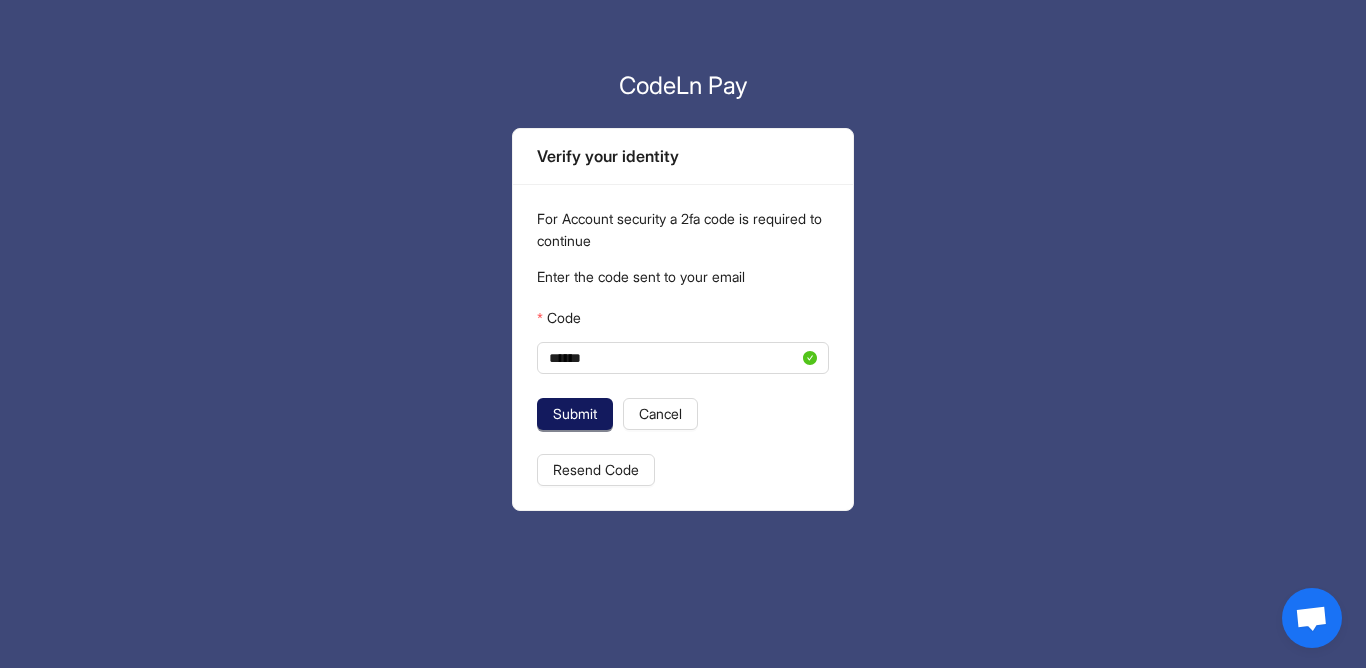 click on "Submit" 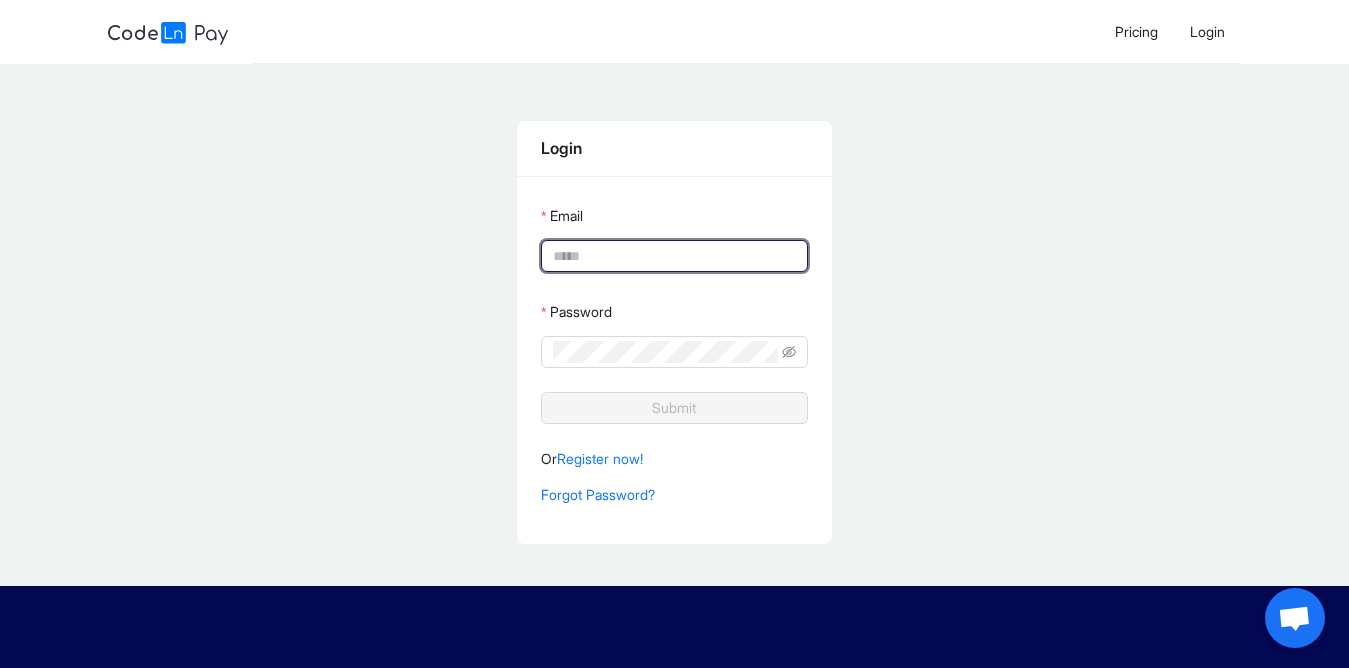 click on "Email" at bounding box center [672, 256] 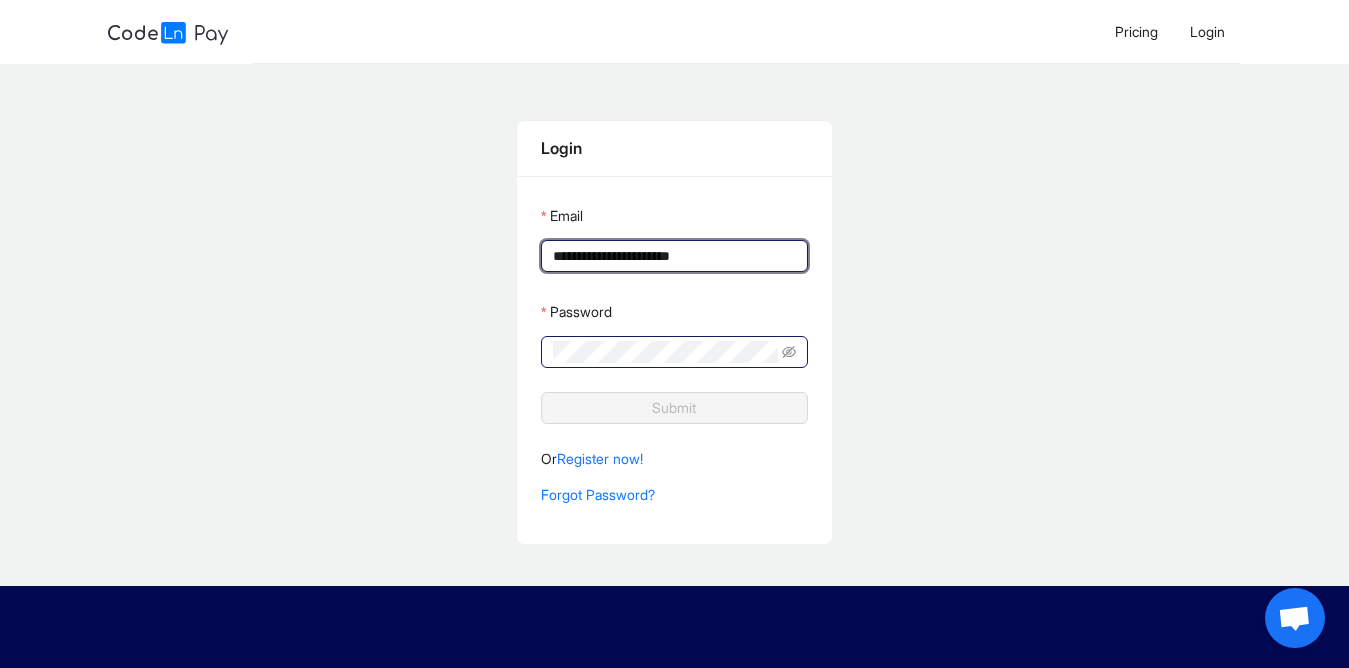 type on "**********" 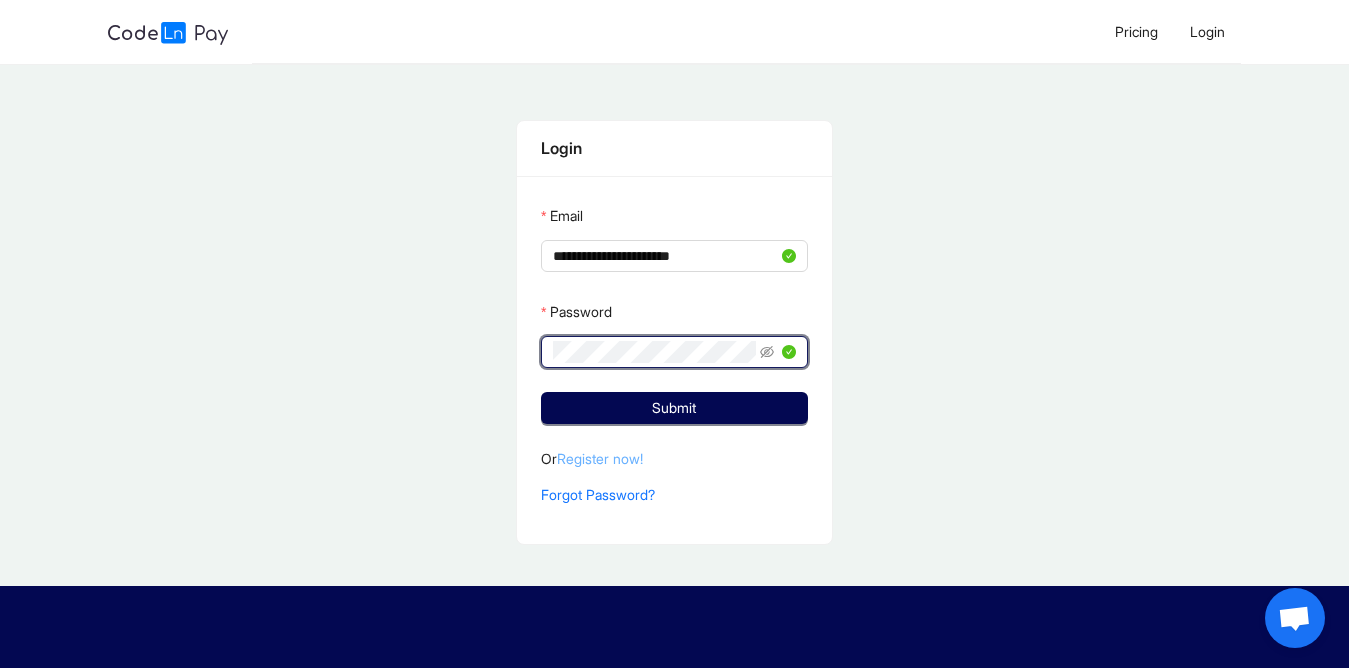 click on "Register now!" at bounding box center [600, 458] 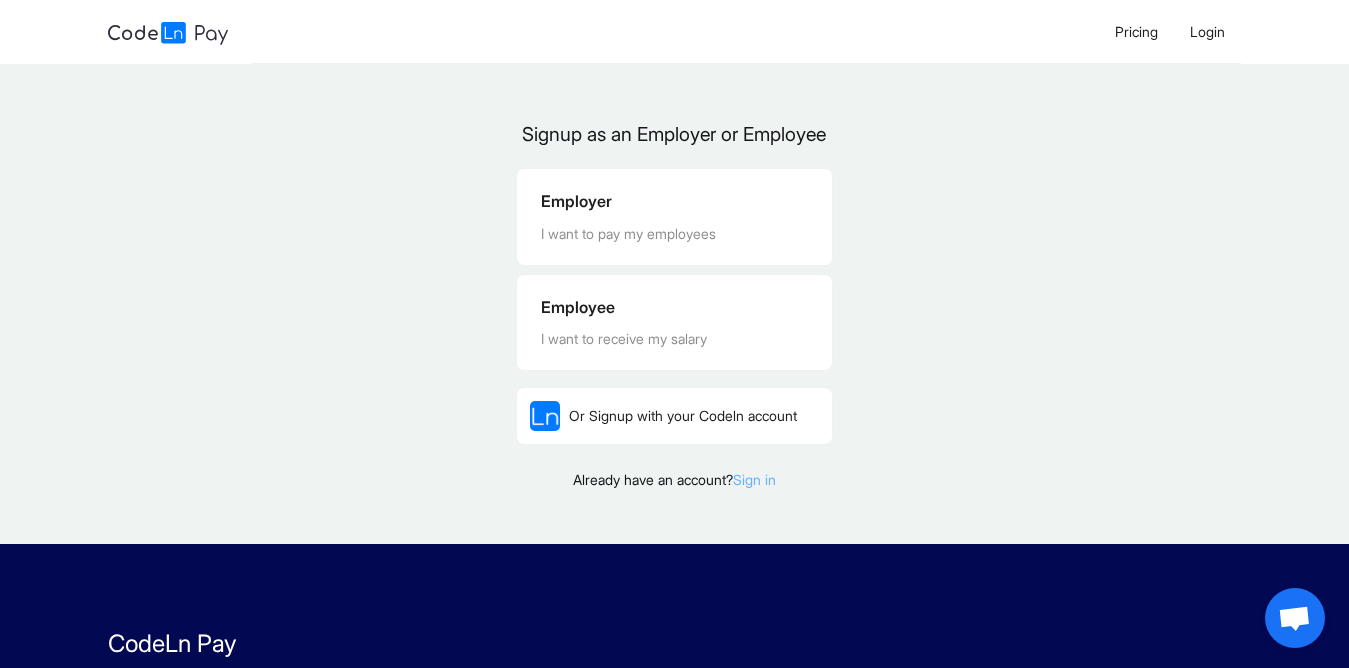 click on "Sign in" at bounding box center [754, 479] 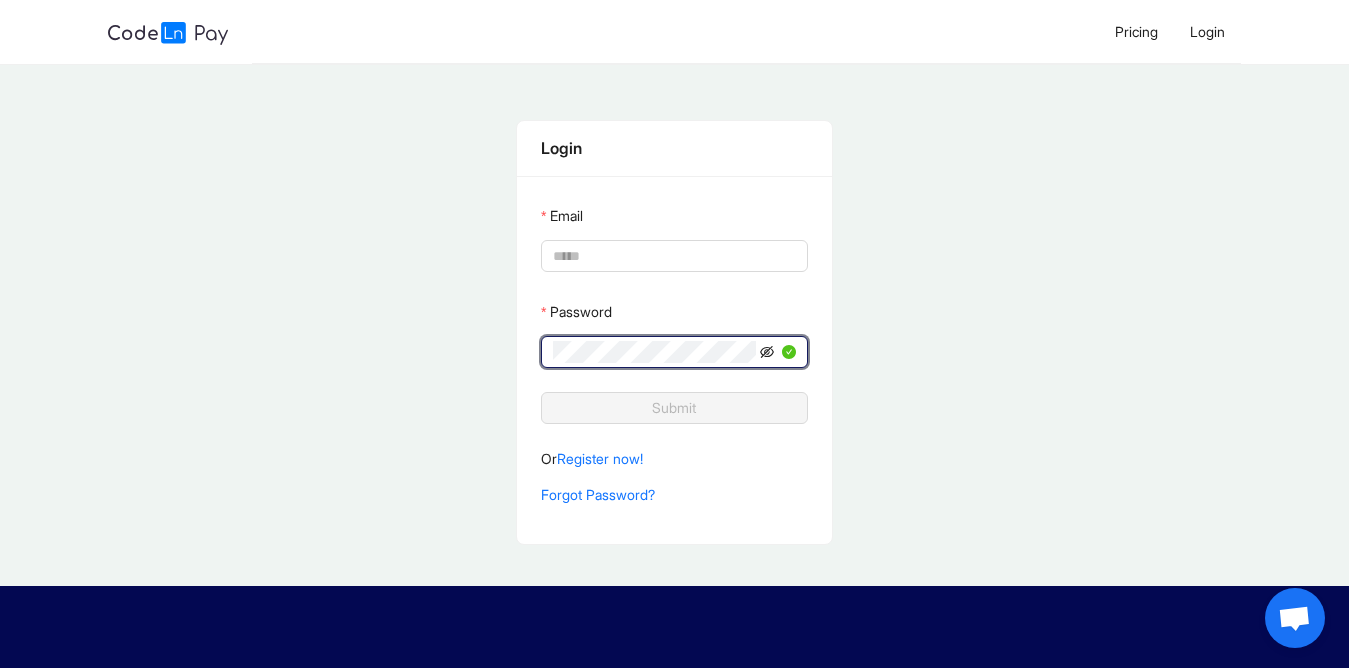 click 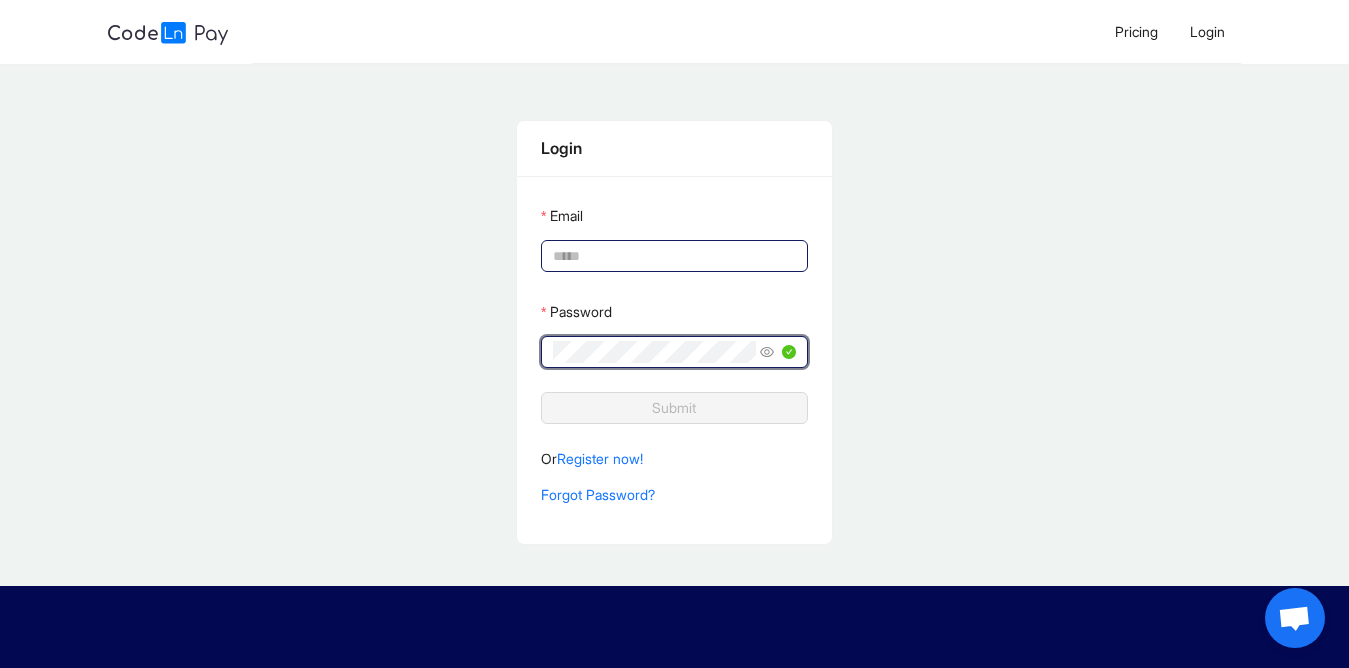 click on "Email" at bounding box center (672, 256) 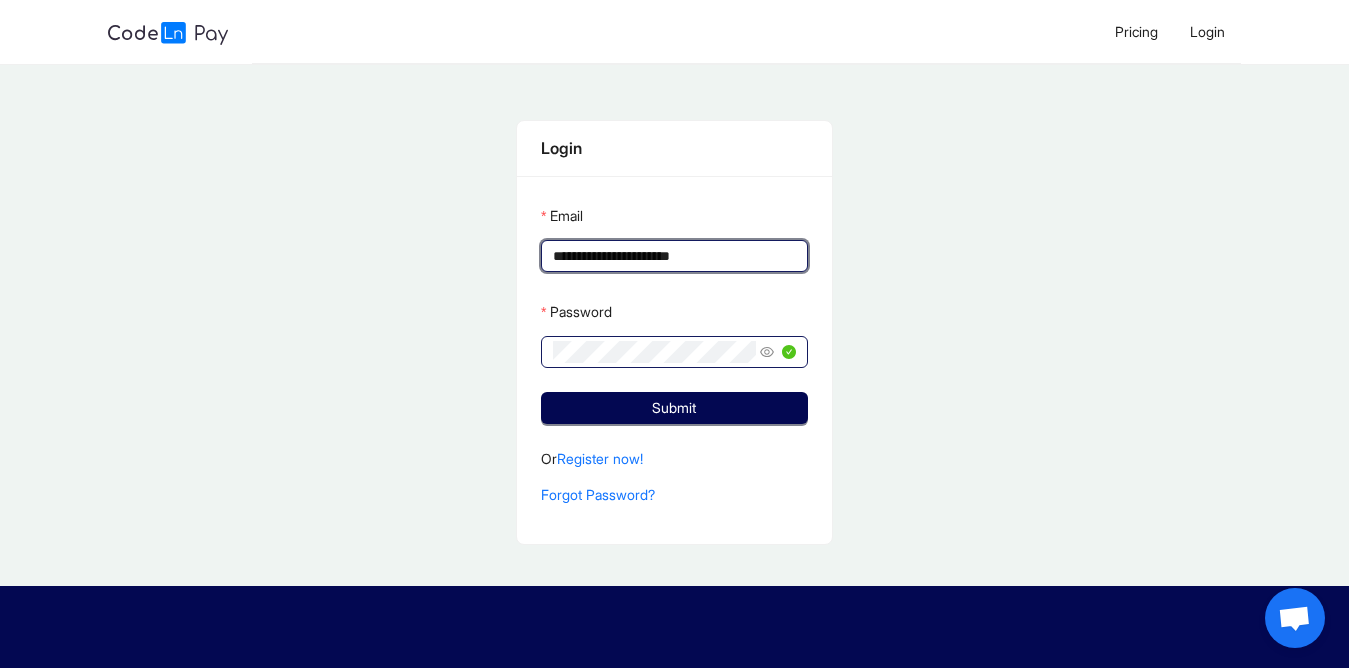 type on "**********" 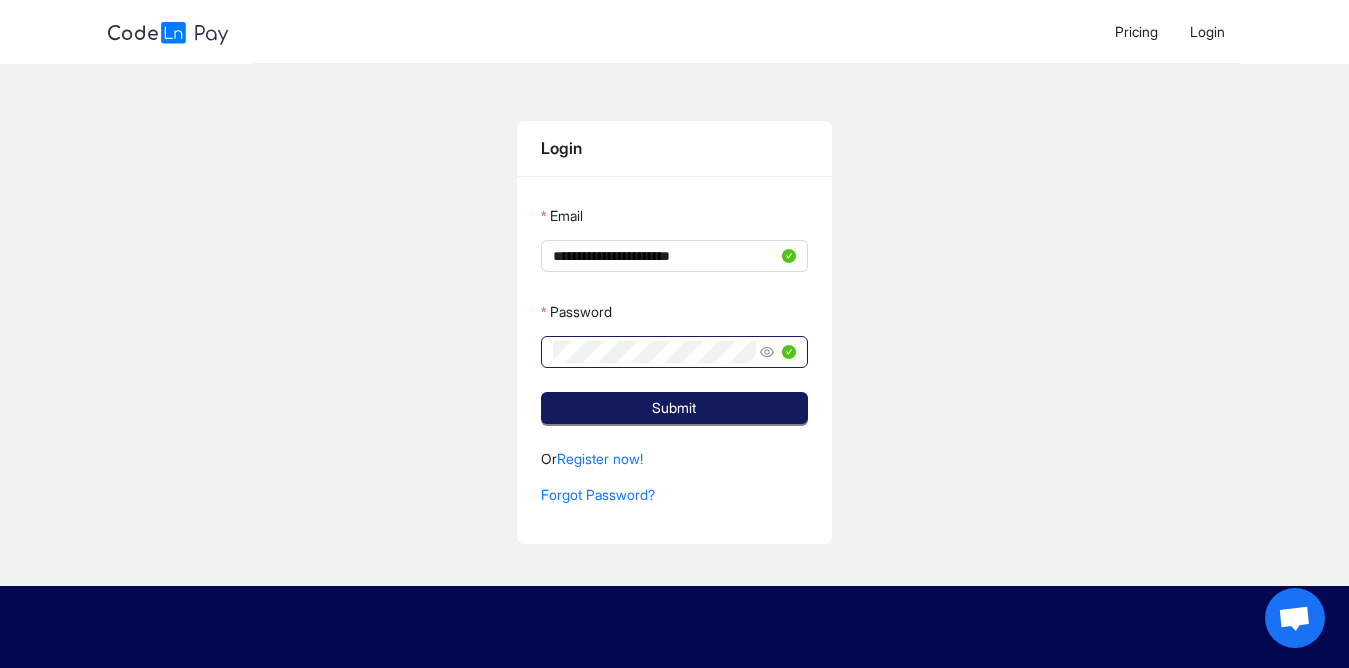 click on "Submit" 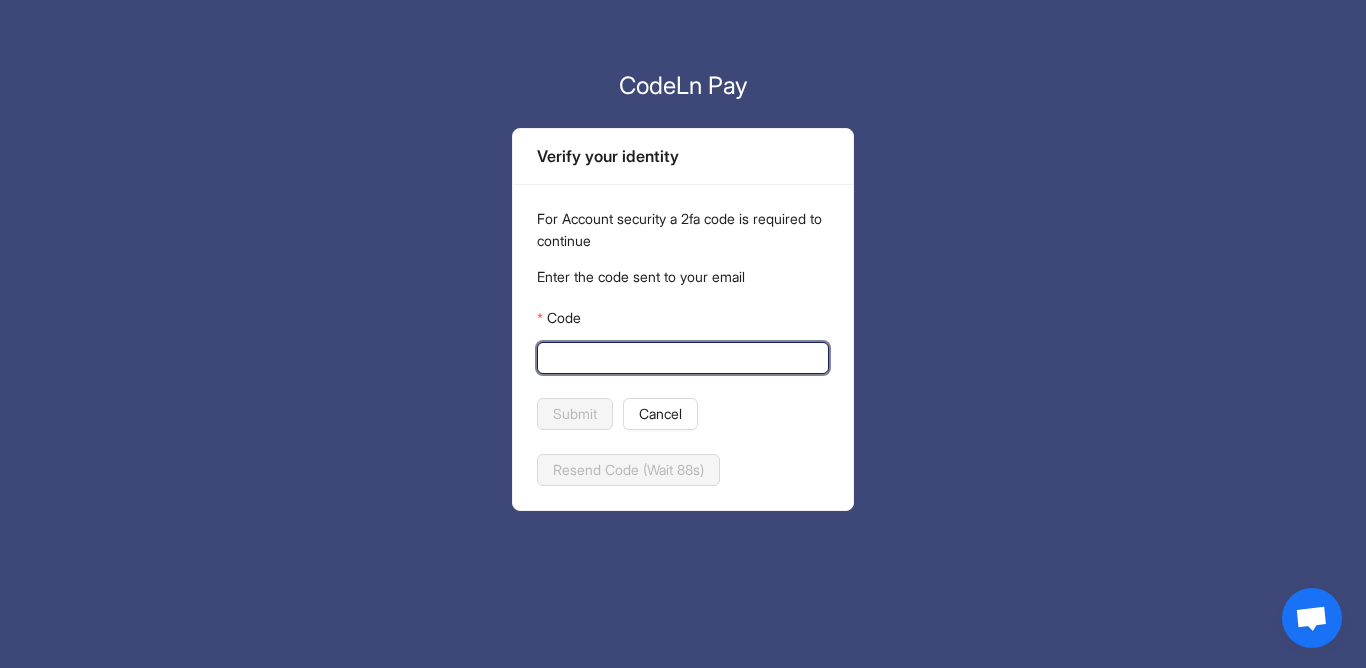 click on "Code" at bounding box center [681, 358] 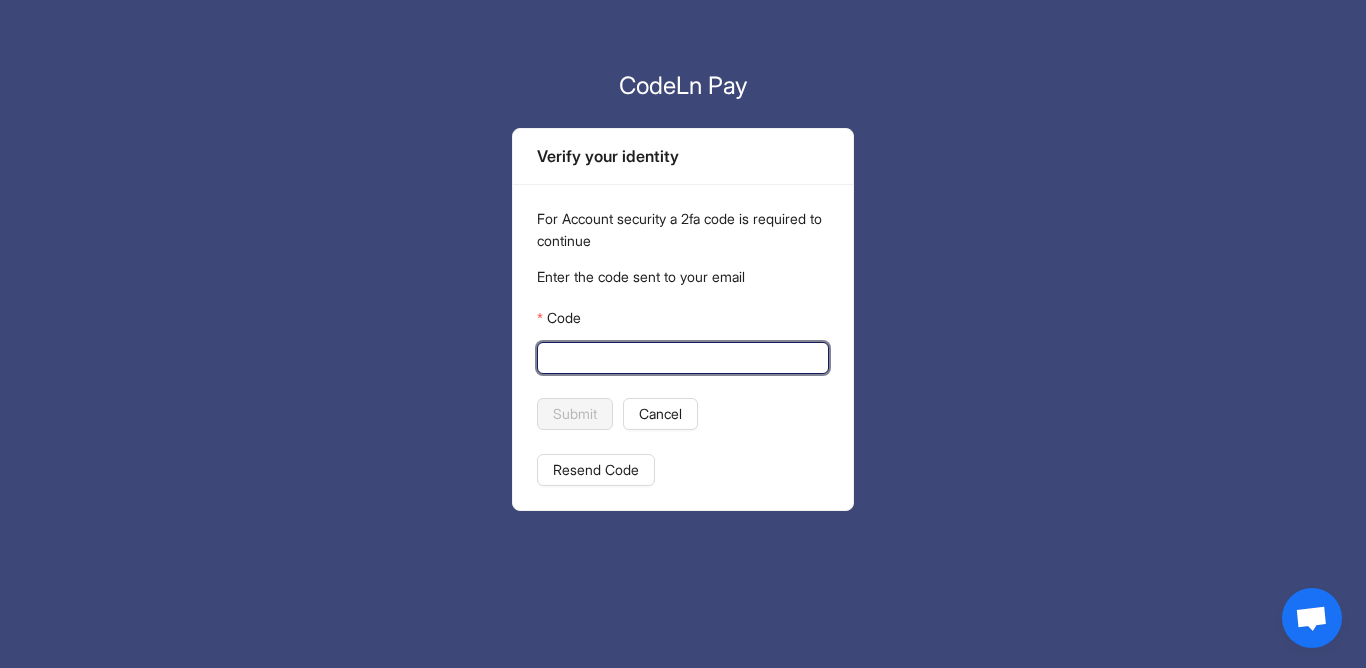 click on "Code" at bounding box center [681, 358] 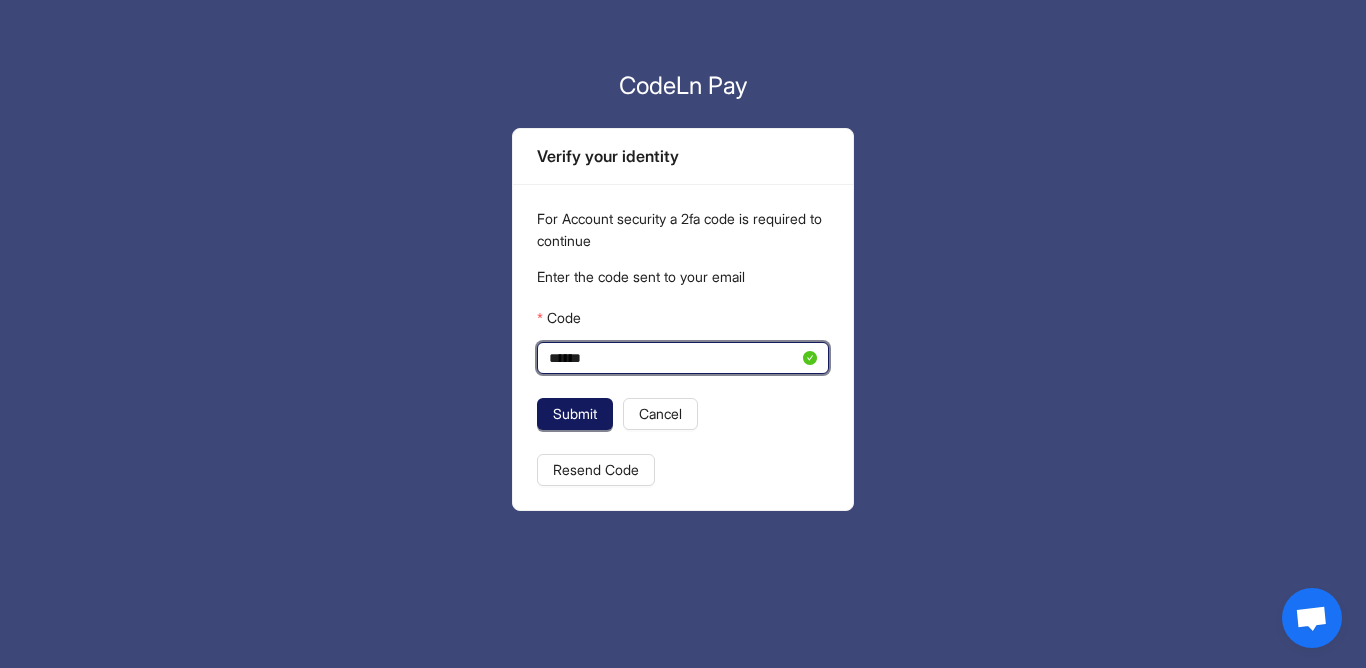 type on "******" 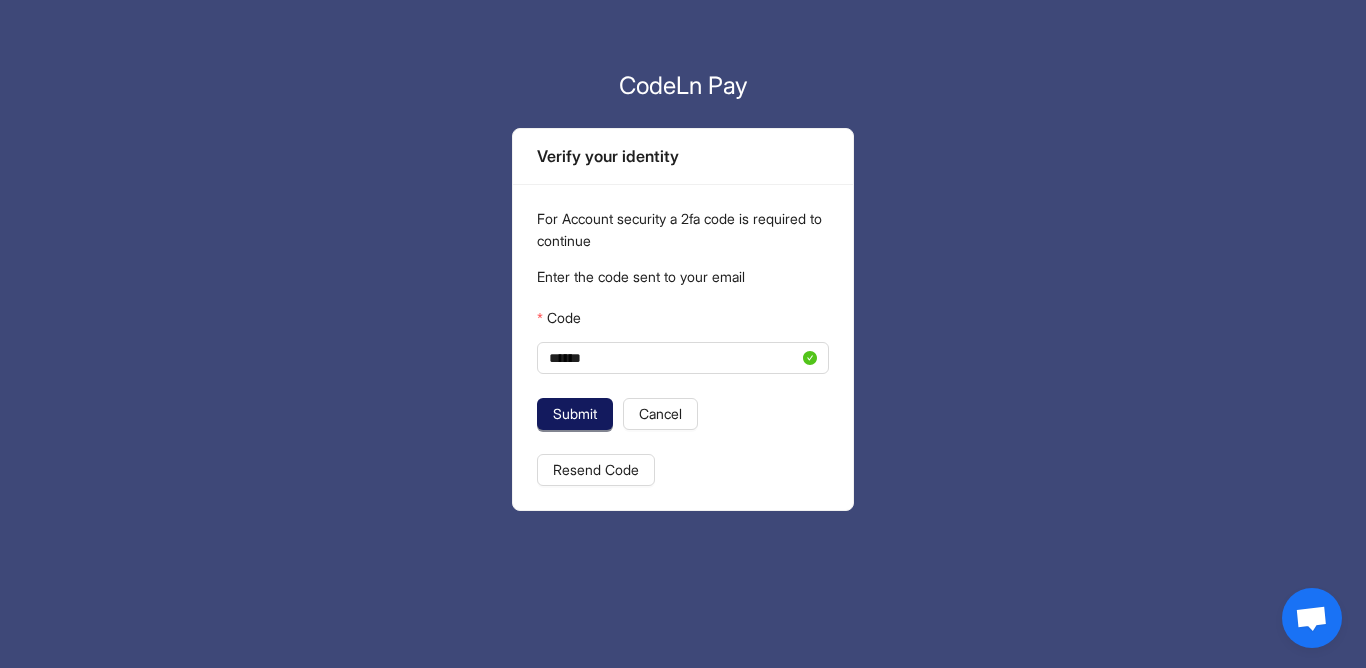 click on "Submit" 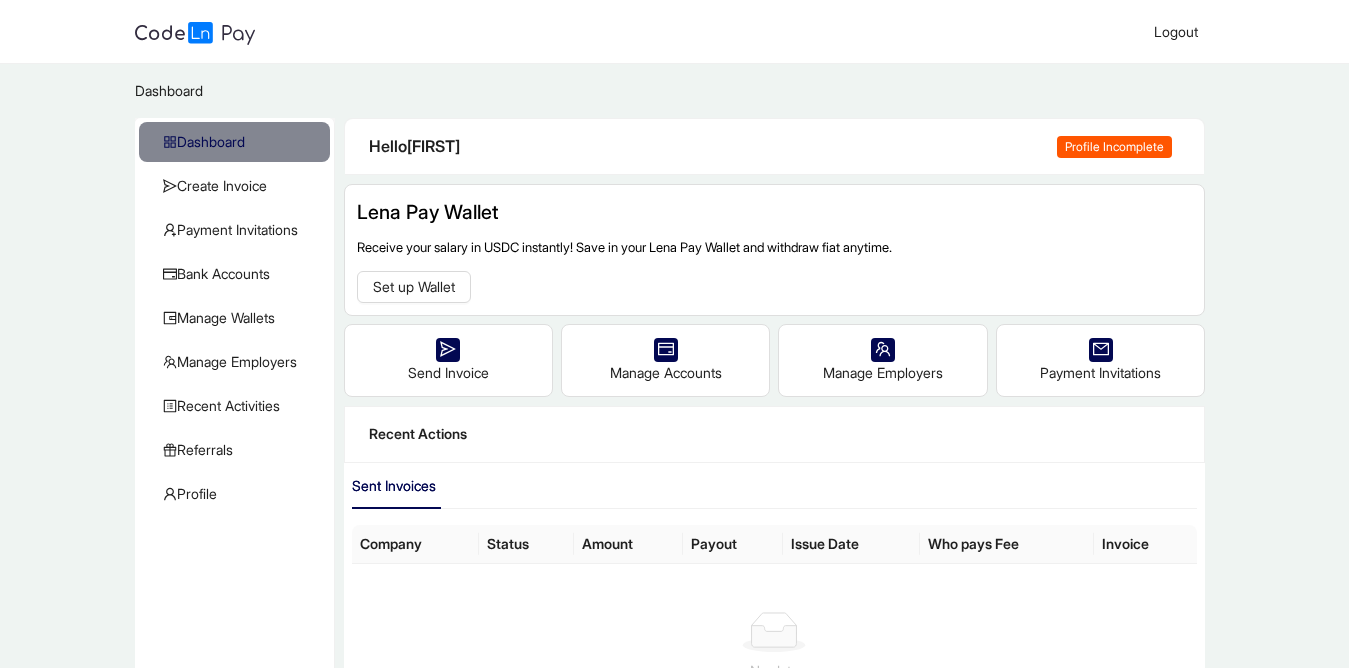 click on "Profile Incomplete" at bounding box center (1114, 147) 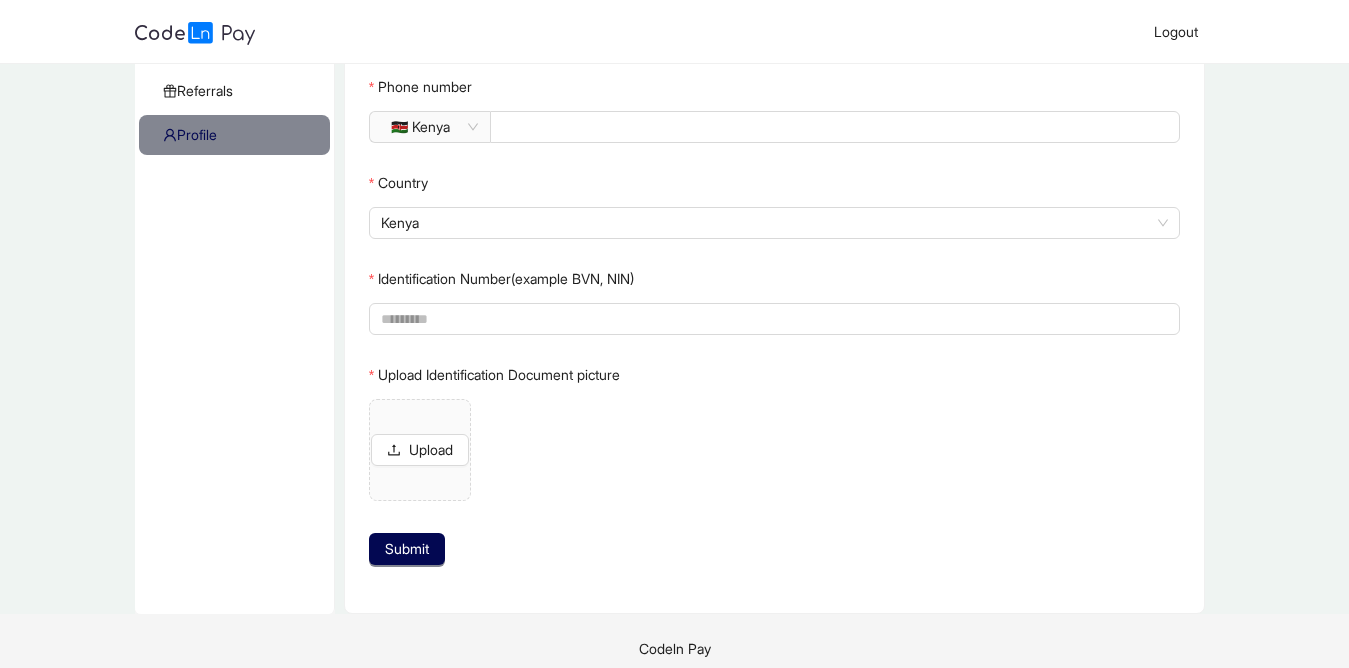 scroll, scrollTop: 360, scrollLeft: 0, axis: vertical 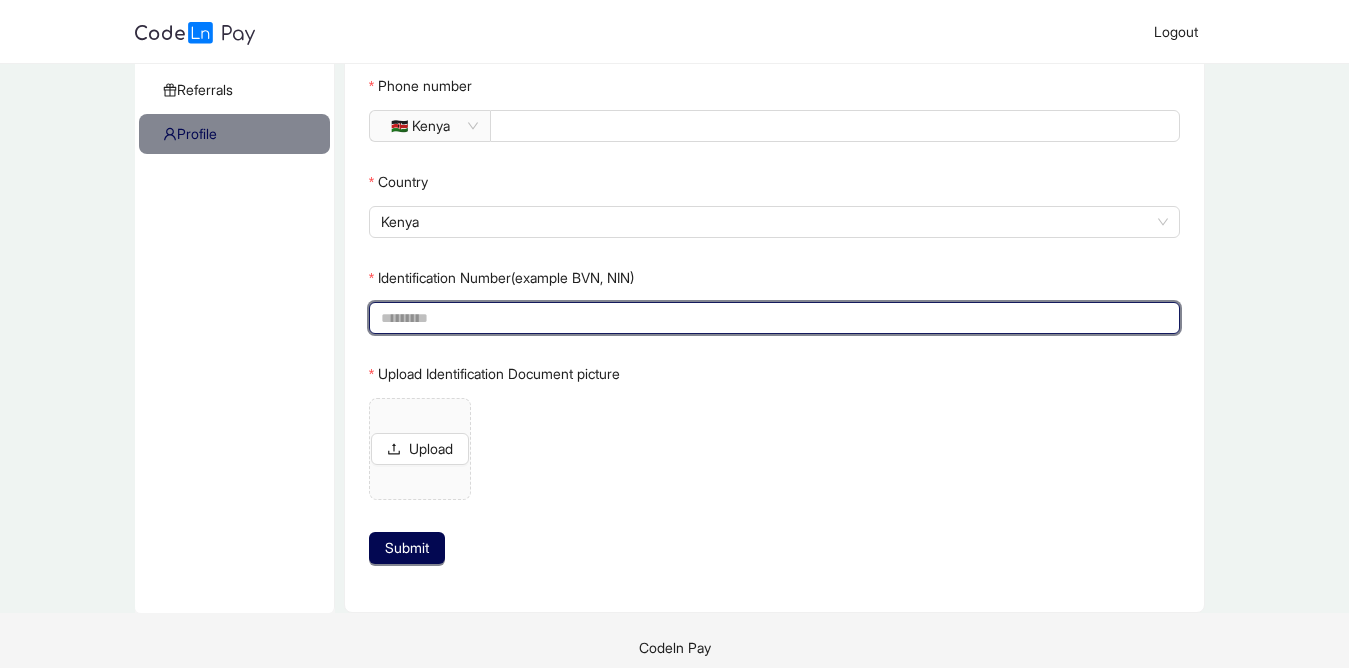 click on "Identification Number(example BVN, NIN)" at bounding box center [773, 318] 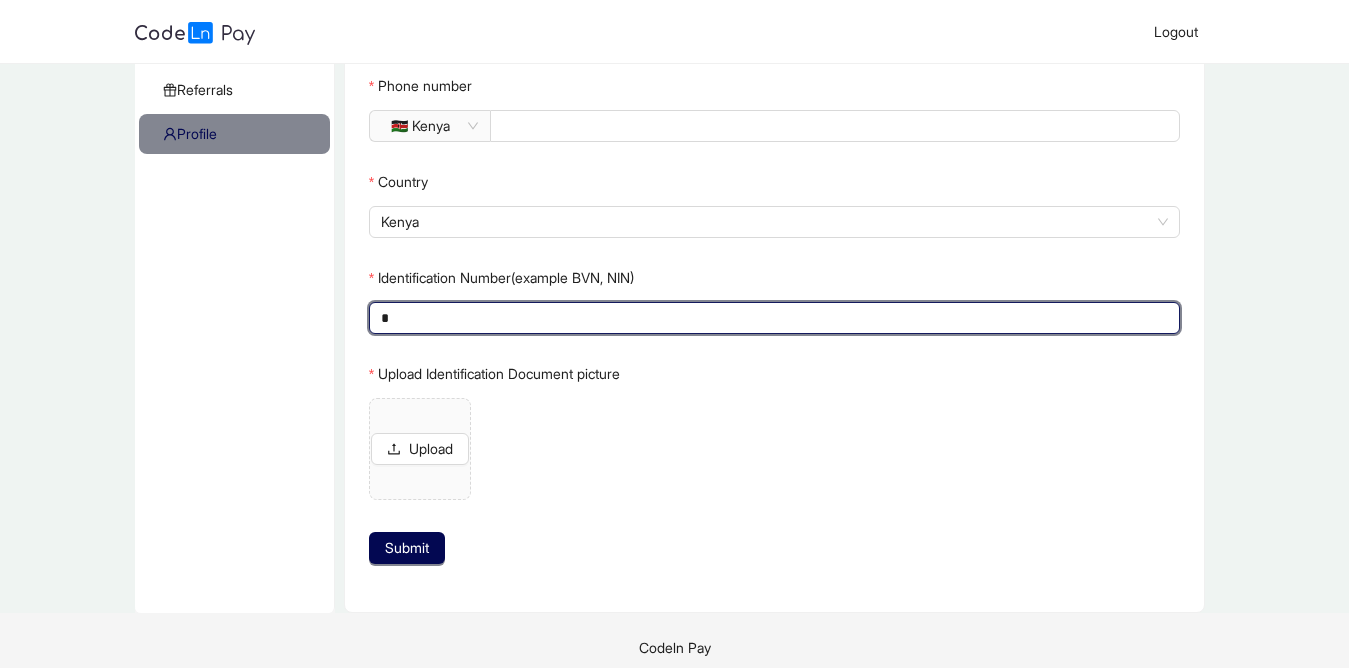 scroll, scrollTop: 334, scrollLeft: 0, axis: vertical 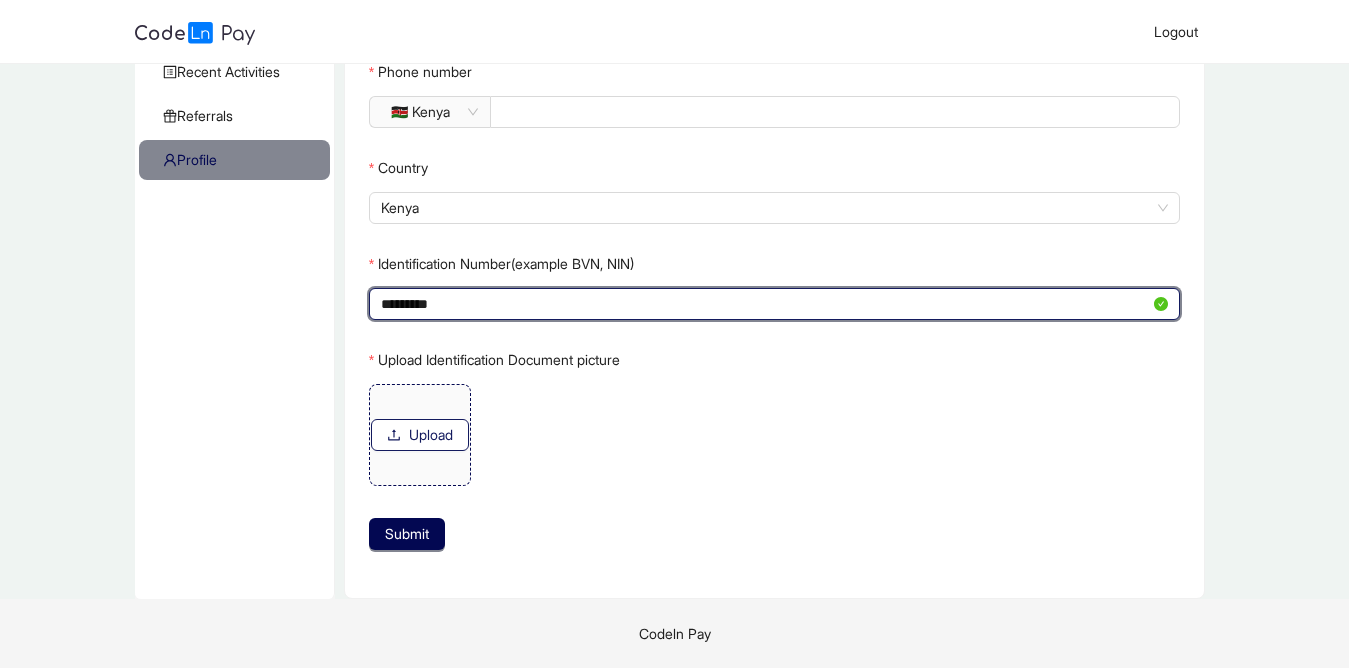 type on "*********" 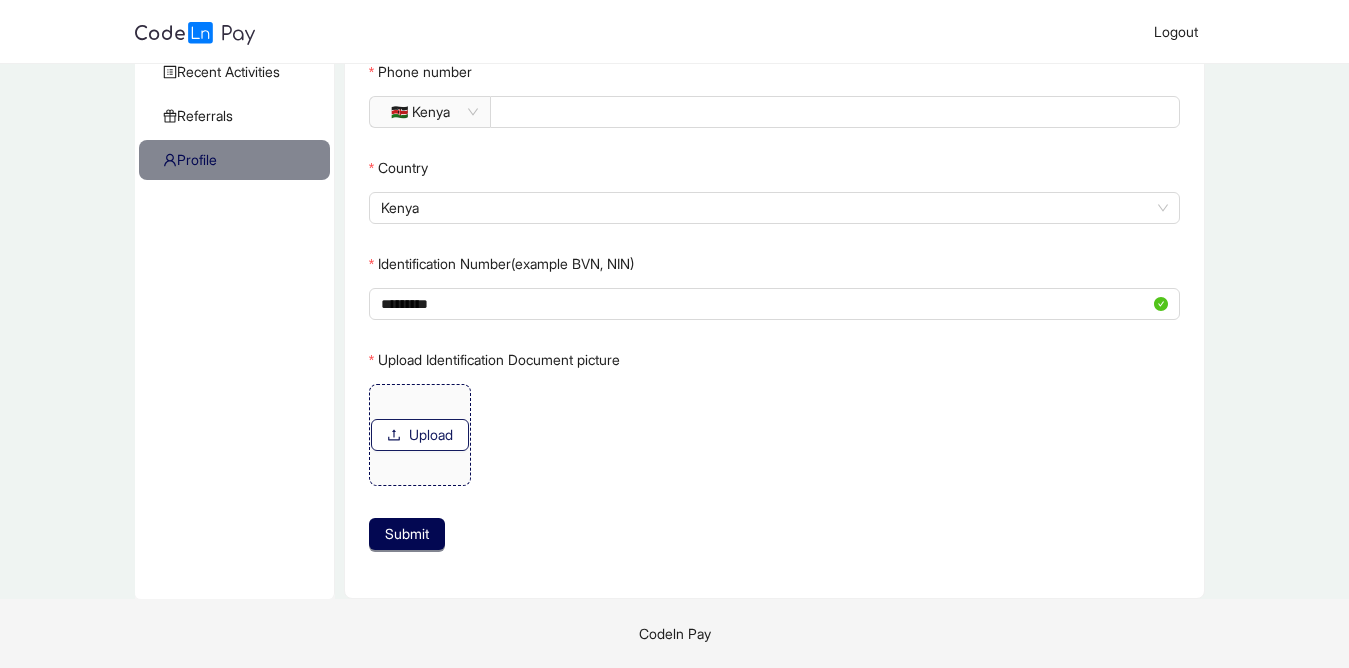 click on "Upload" 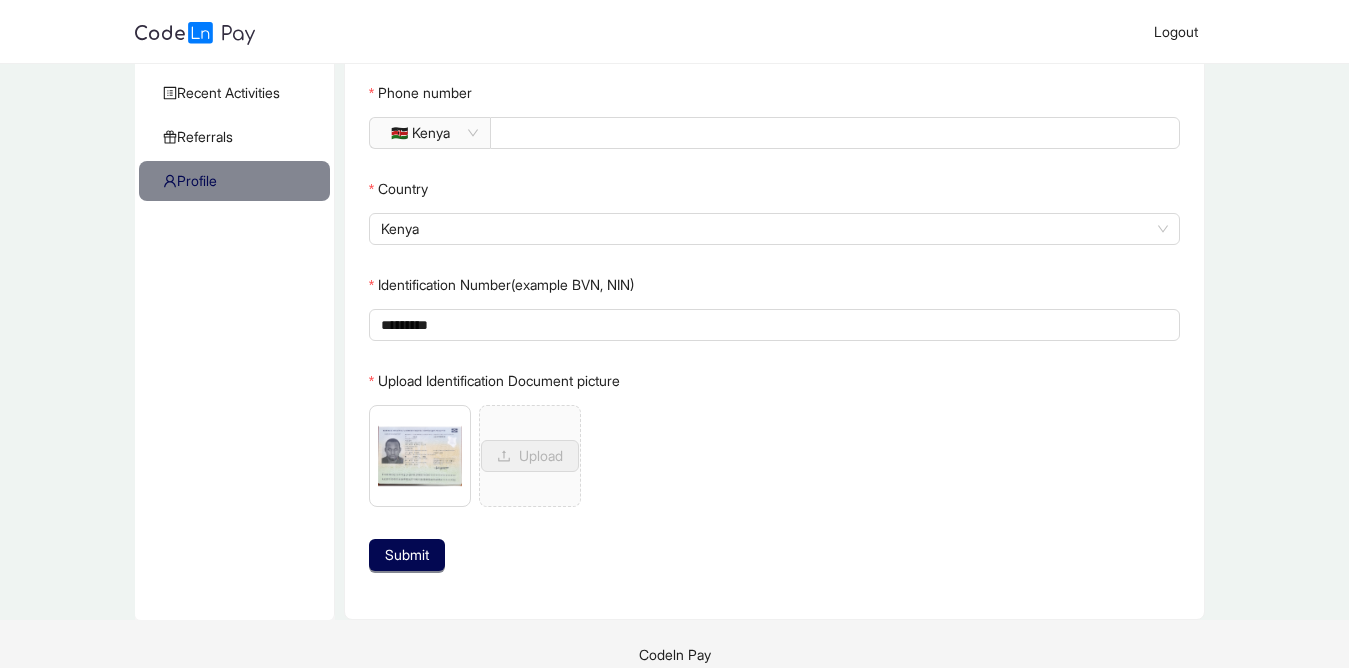 scroll, scrollTop: 334, scrollLeft: 0, axis: vertical 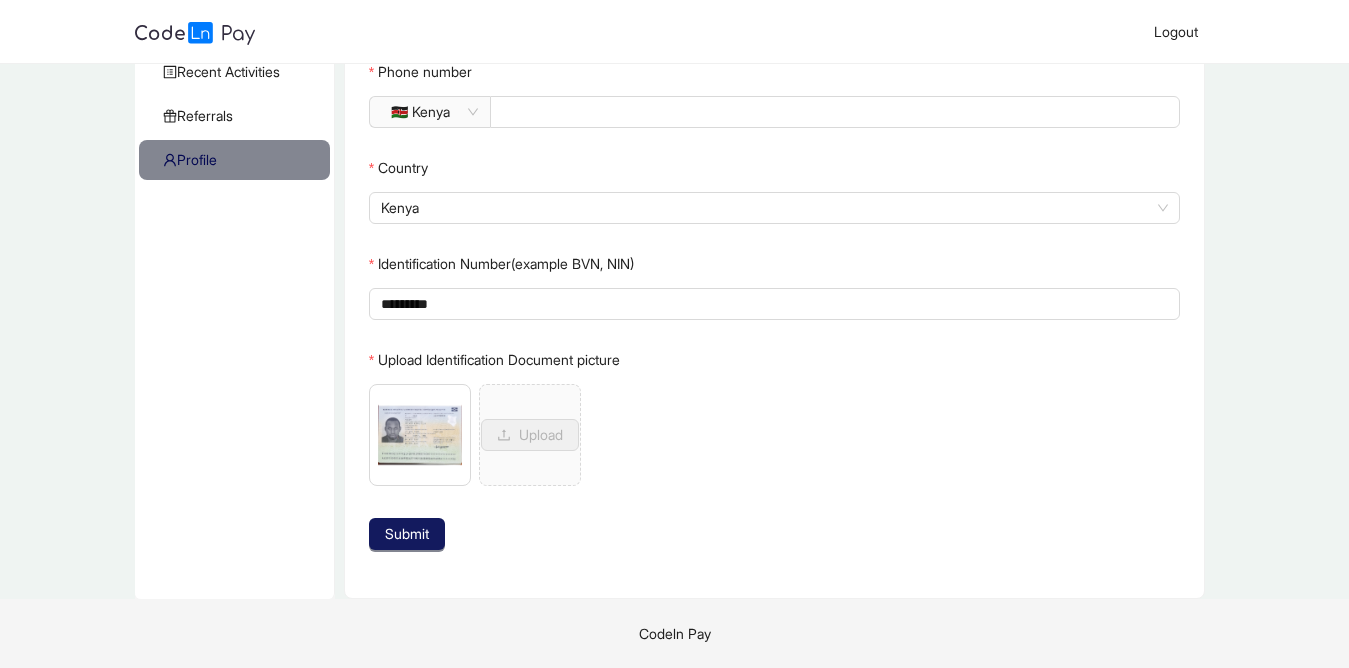 click on "Submit" 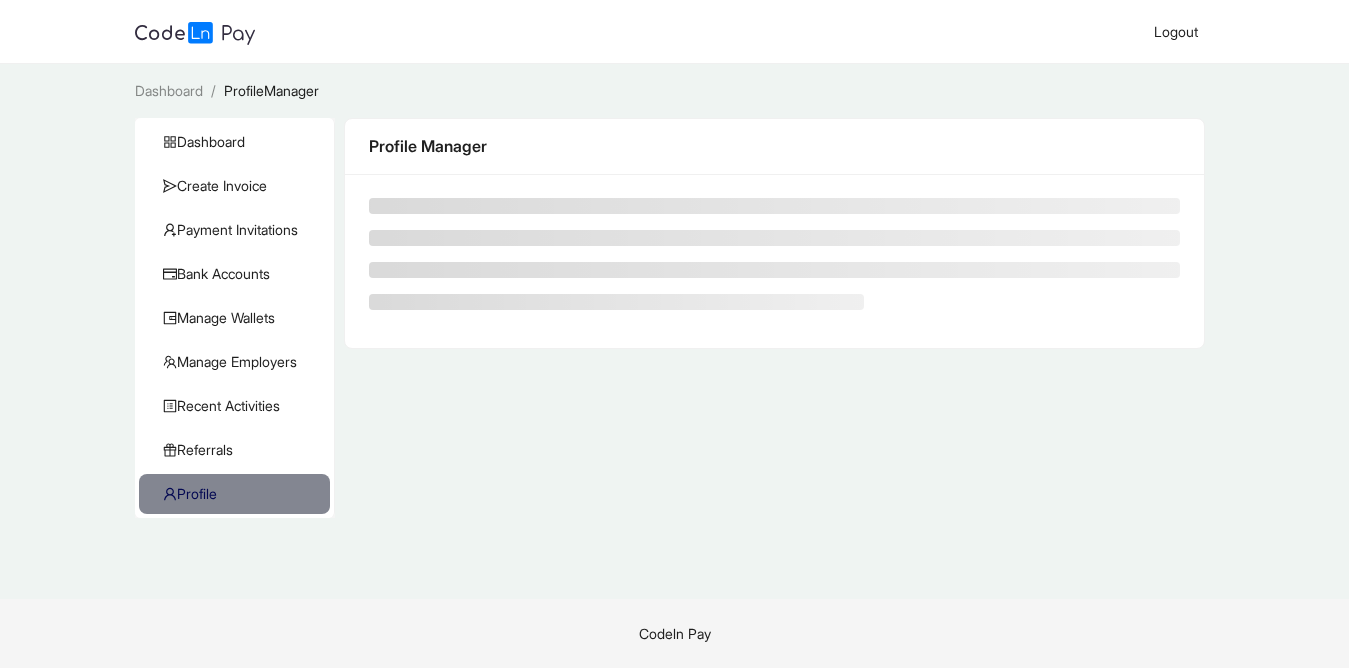 scroll, scrollTop: 0, scrollLeft: 0, axis: both 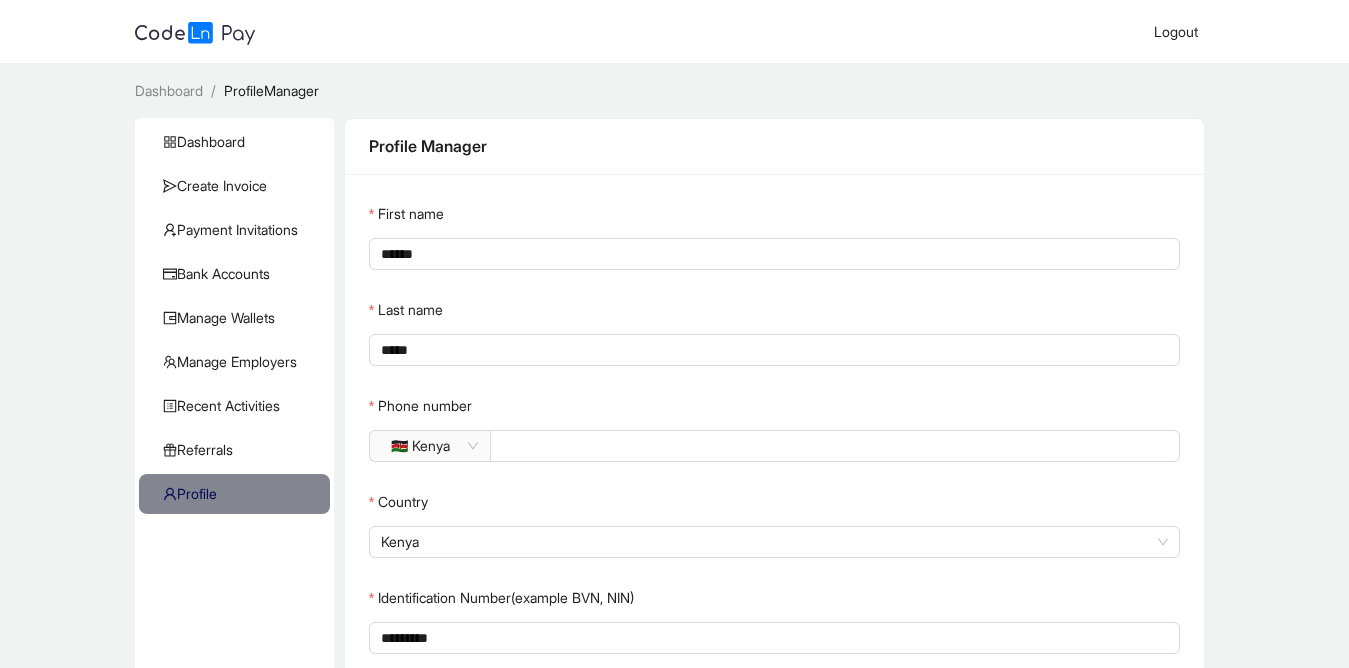 click on "Dashboard / ProfileManager /  Dashboard   Create Invoice   Payment Invitations   Bank Accounts   Manage Wallets   Manage Employers   Recent Activities   KYC   Referrals   Profile   Profile Manager  Reset Verification First name  [MASK] Last name  [MASK] Phone number 🇰🇪 [STATE] [MASK] Country [STATE] Identification Number(example BVN, NIN)  [MASK] Upload Identification Document  picture [MASK].jpg Upload Submit" at bounding box center [674, 498] 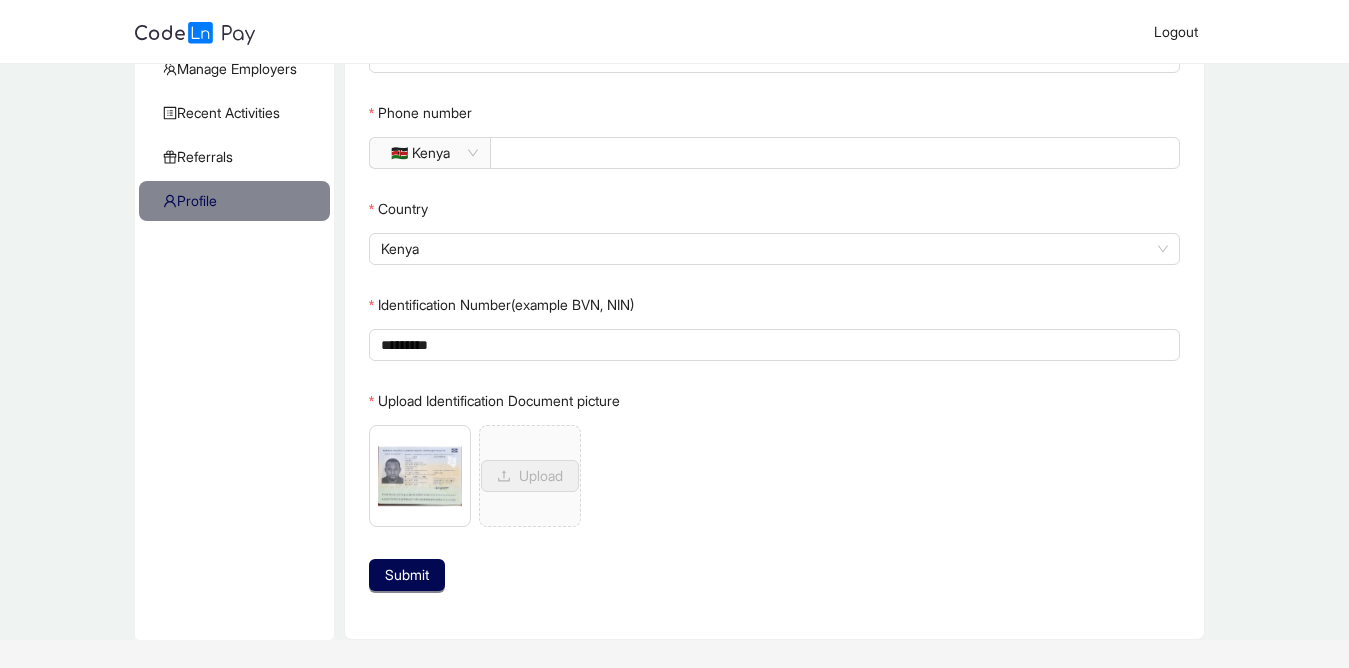 scroll, scrollTop: 334, scrollLeft: 0, axis: vertical 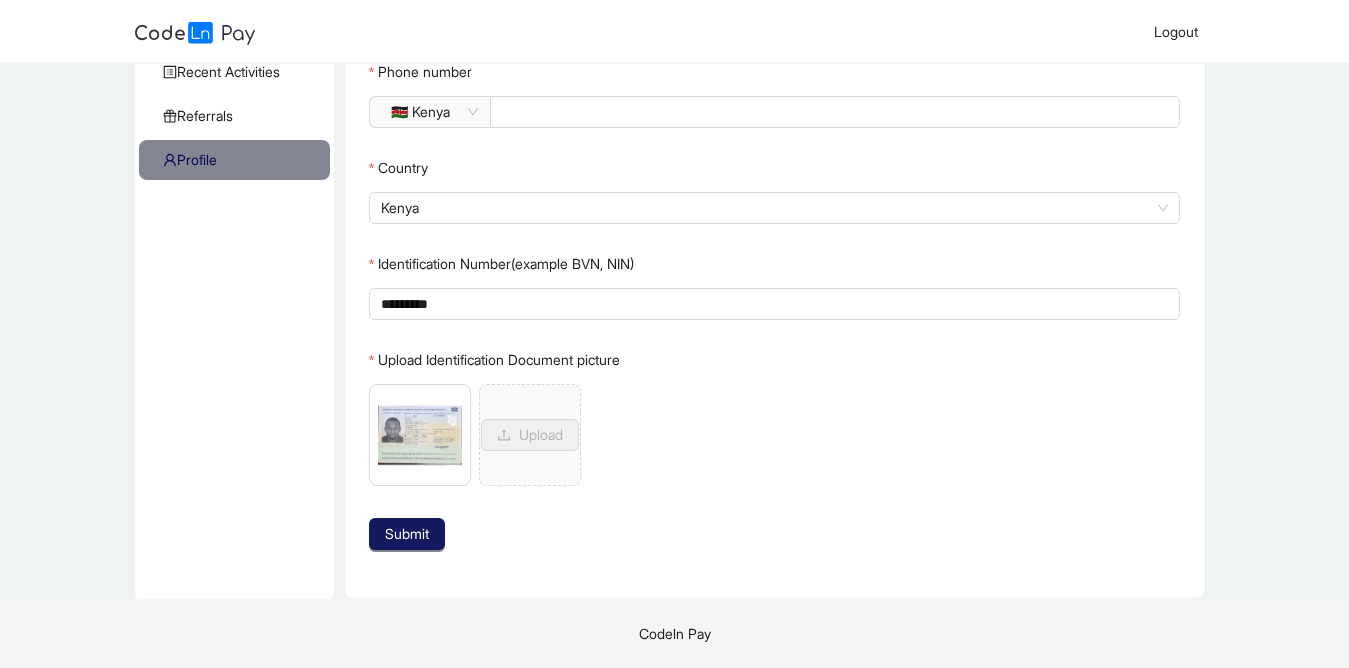 click on "Submit" 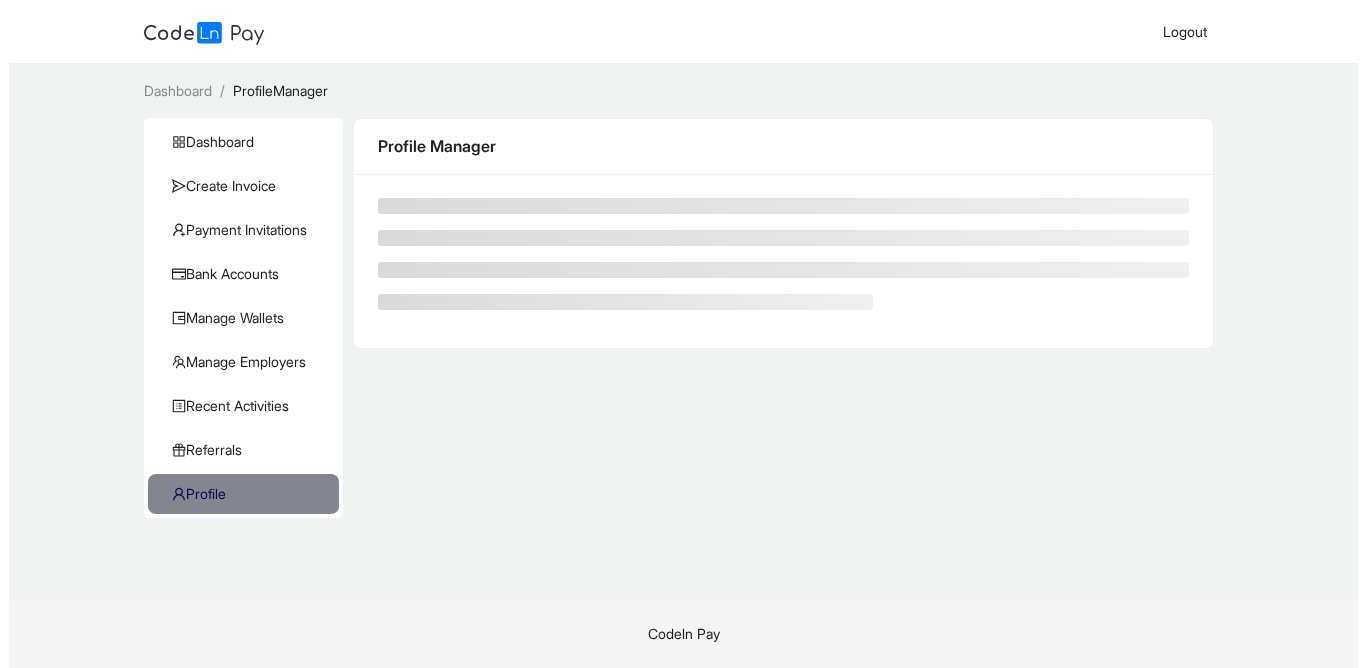 scroll, scrollTop: 0, scrollLeft: 0, axis: both 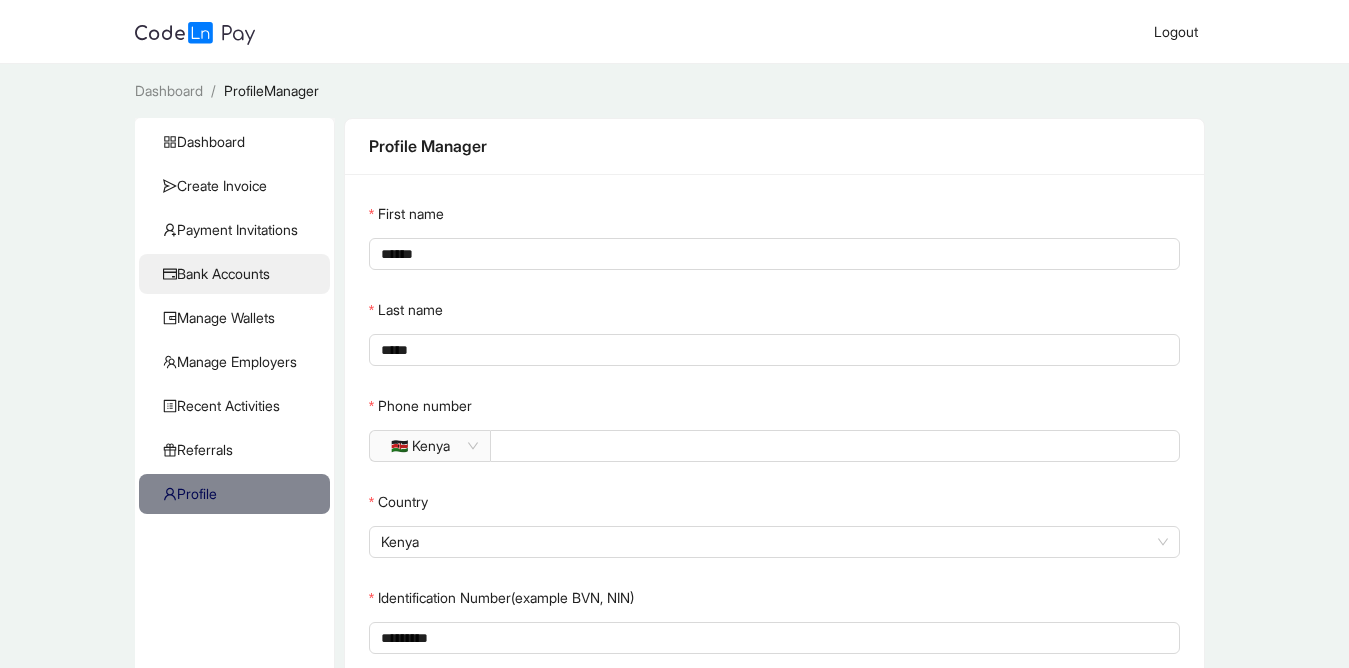 click on "Bank Accounts" 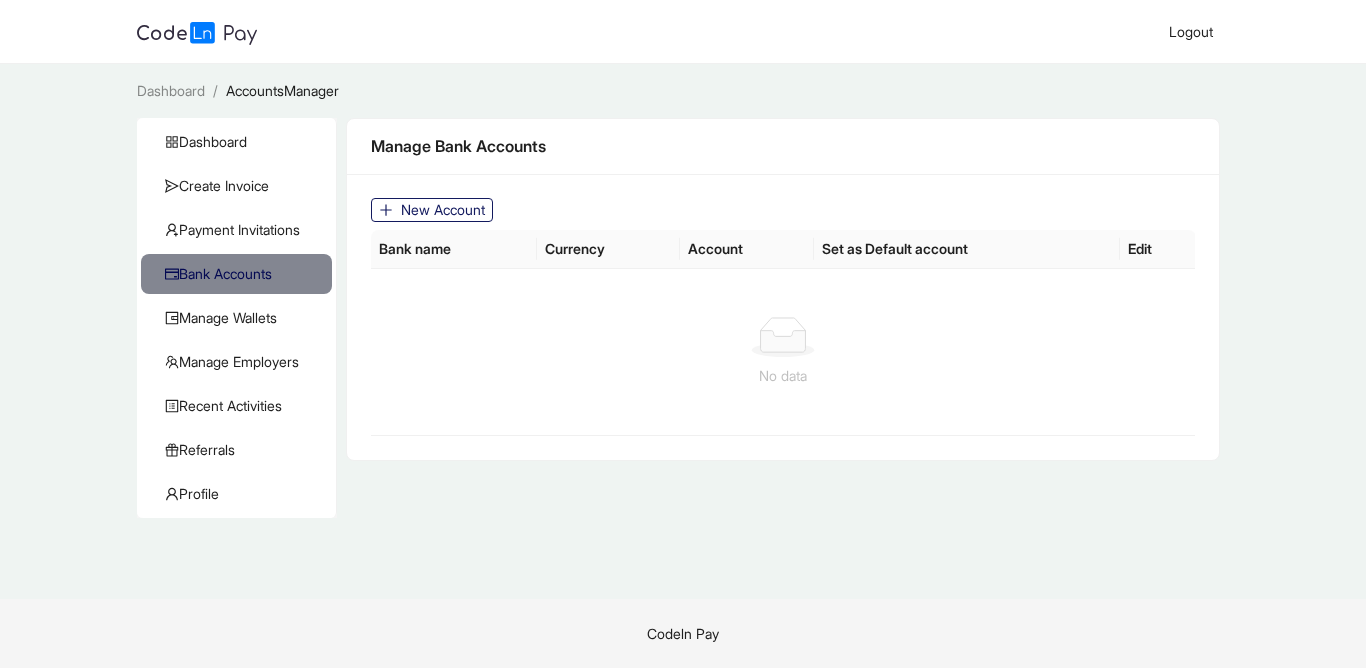 click on "New Account" 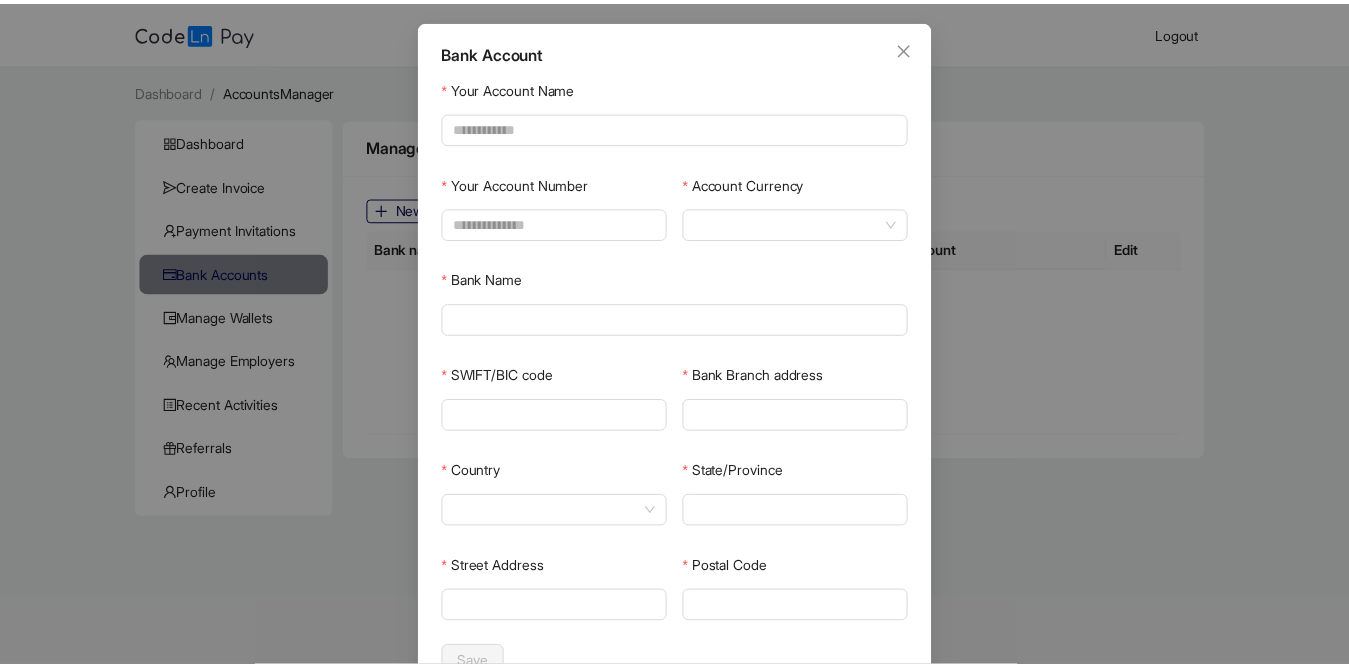 scroll, scrollTop: 0, scrollLeft: 0, axis: both 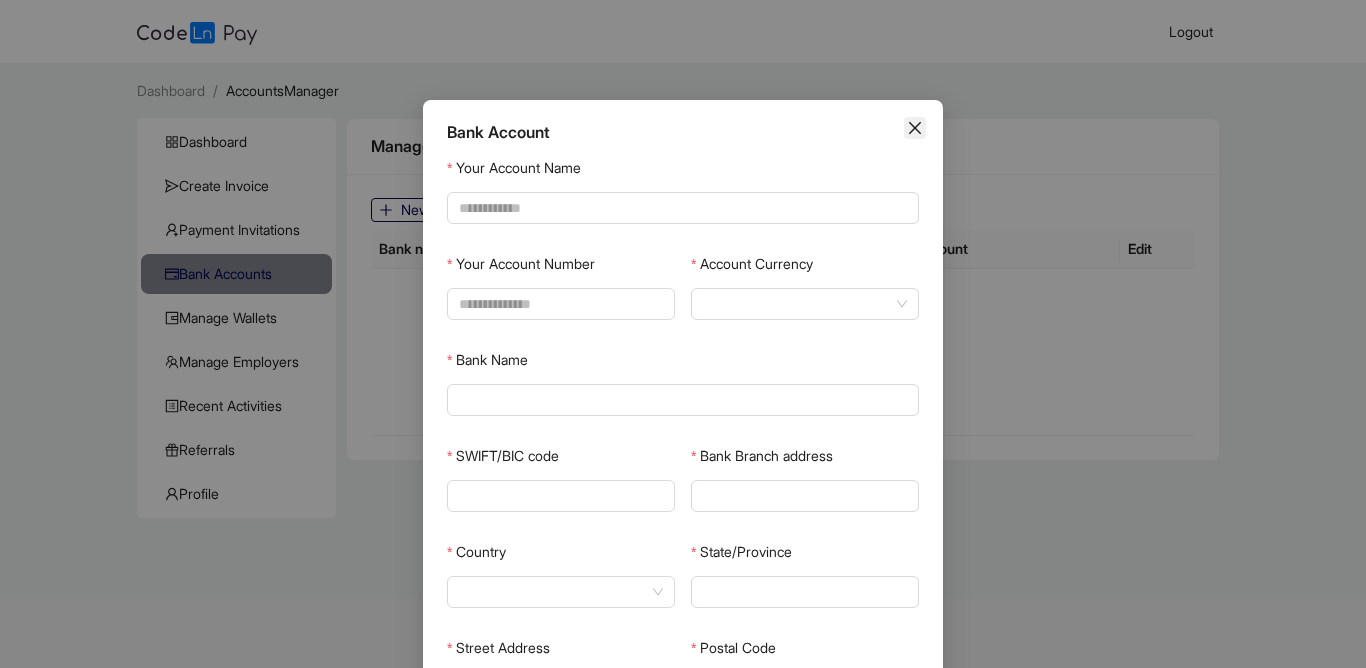 click 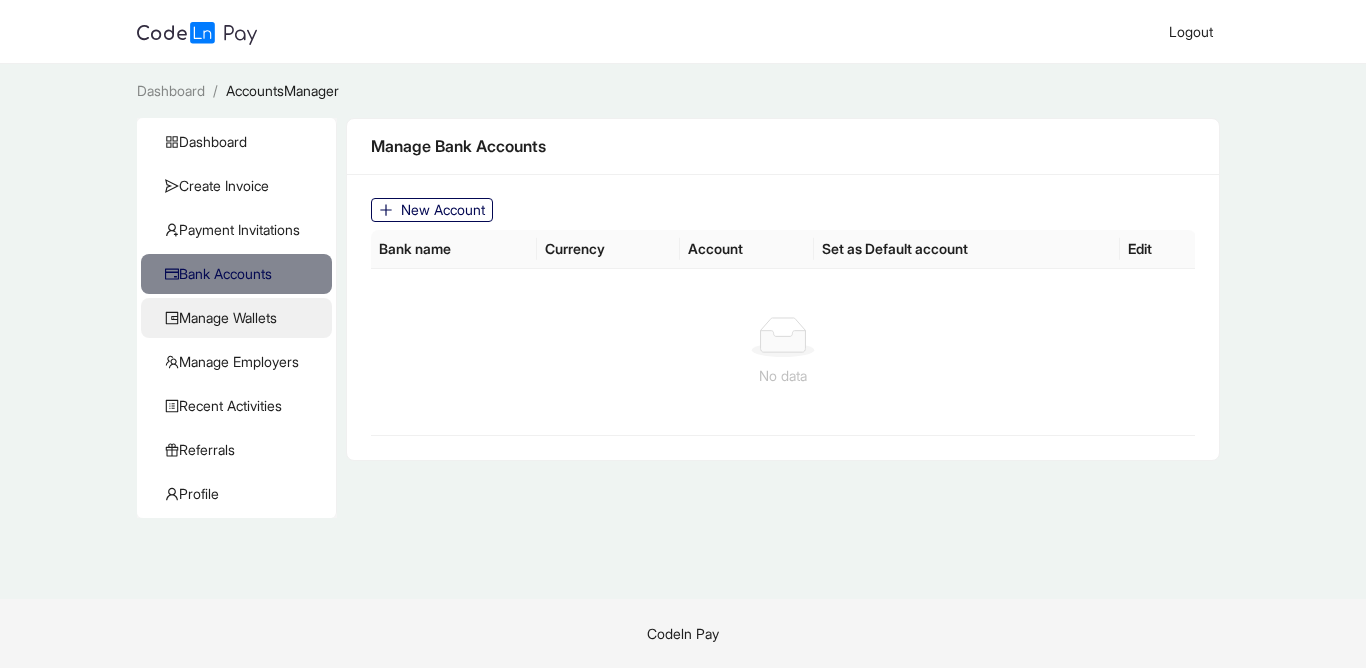 click on "Manage Wallets" 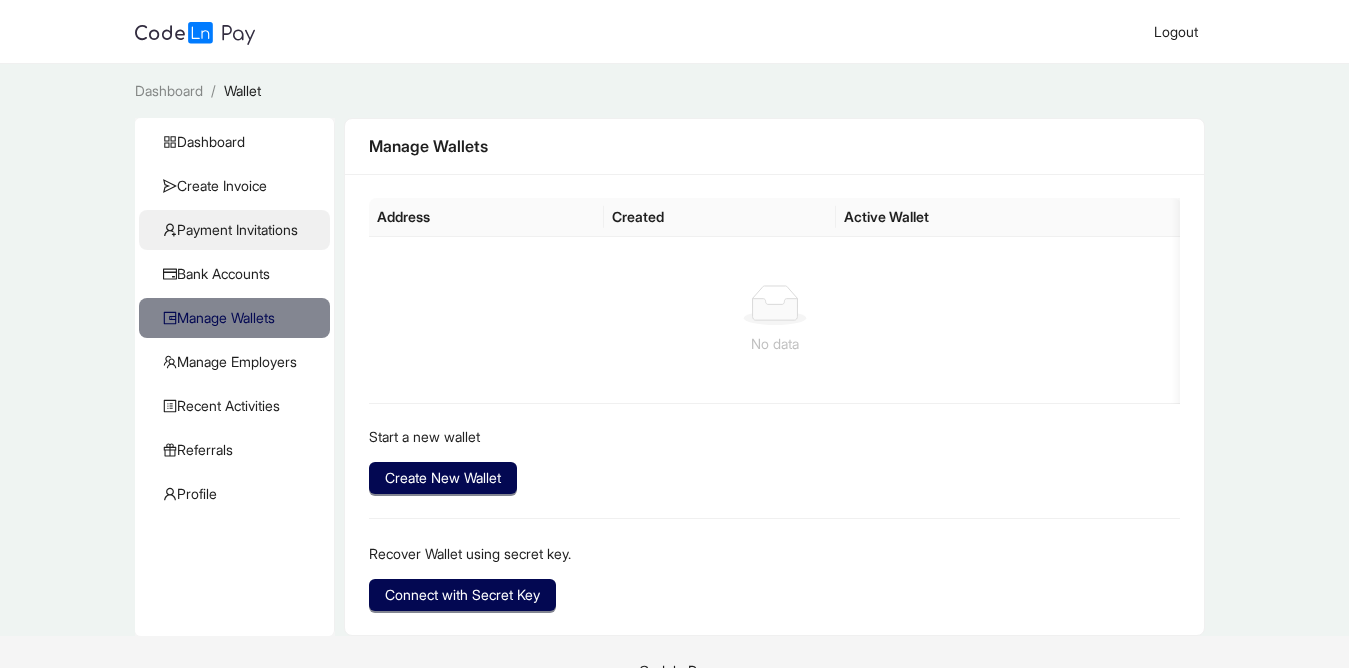 click on "Payment Invitations" 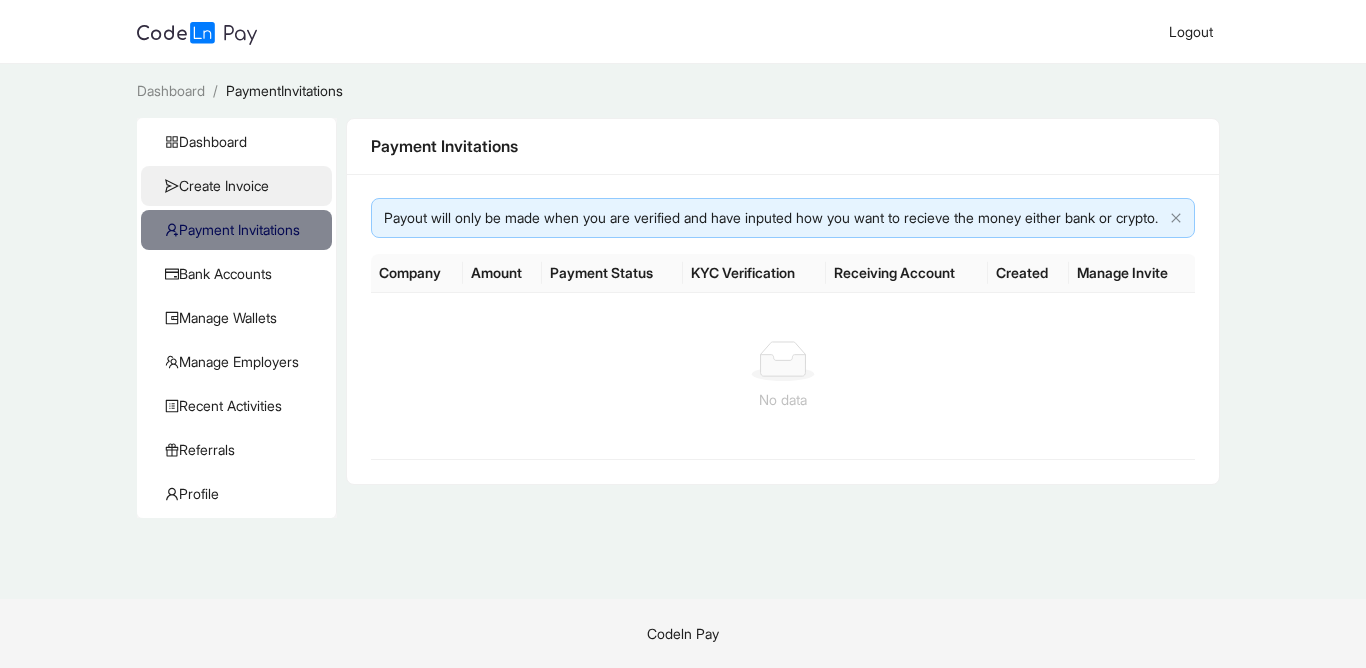 click on "Create Invoice" 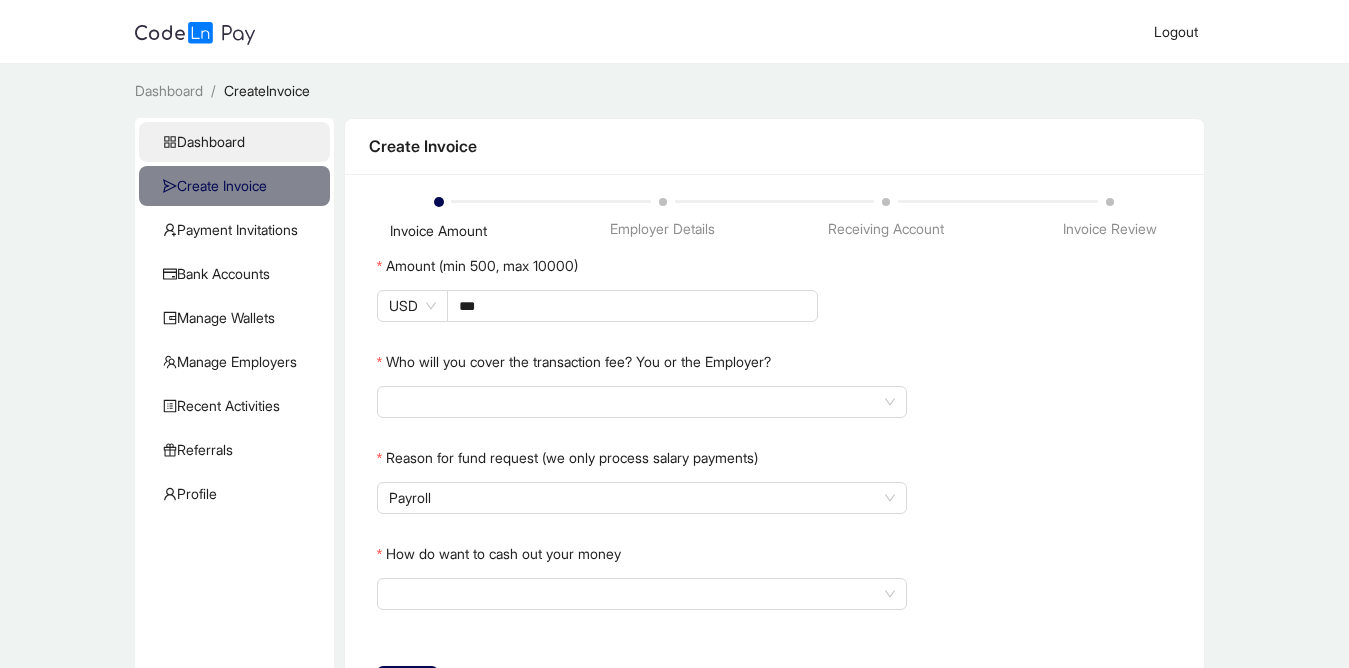 click on "Dashboard" 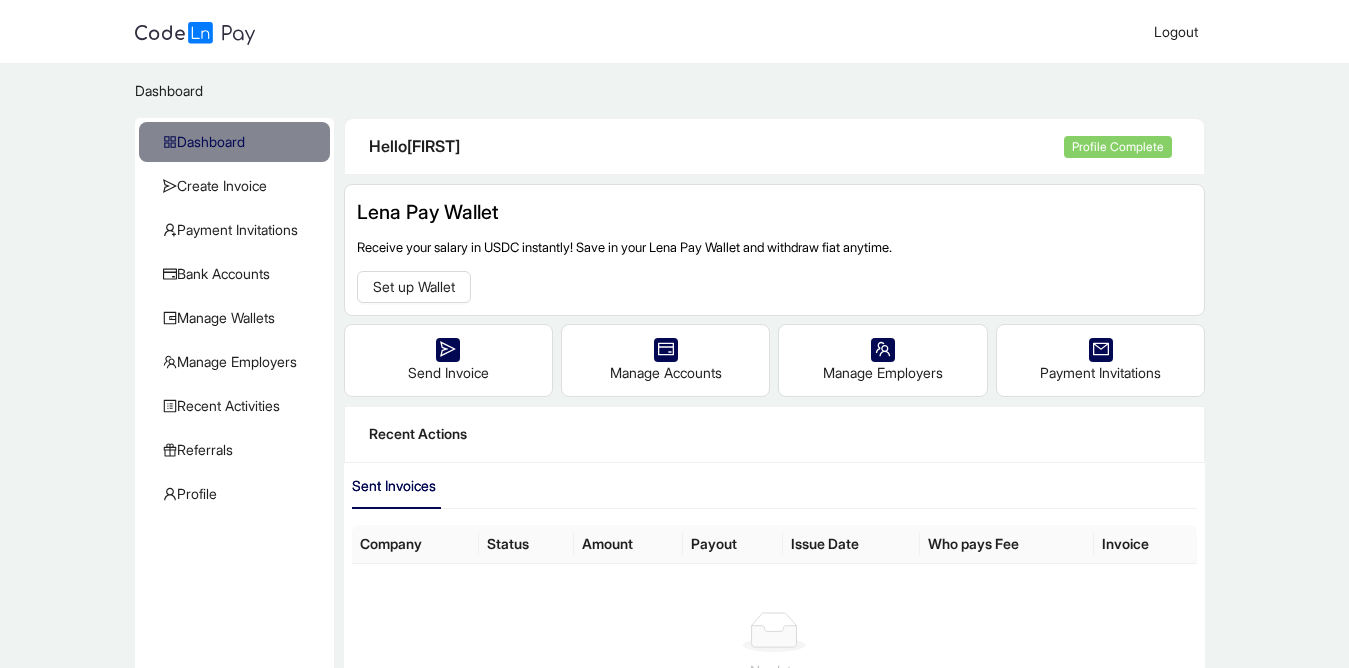 click on "Profile Complete" at bounding box center (1118, 147) 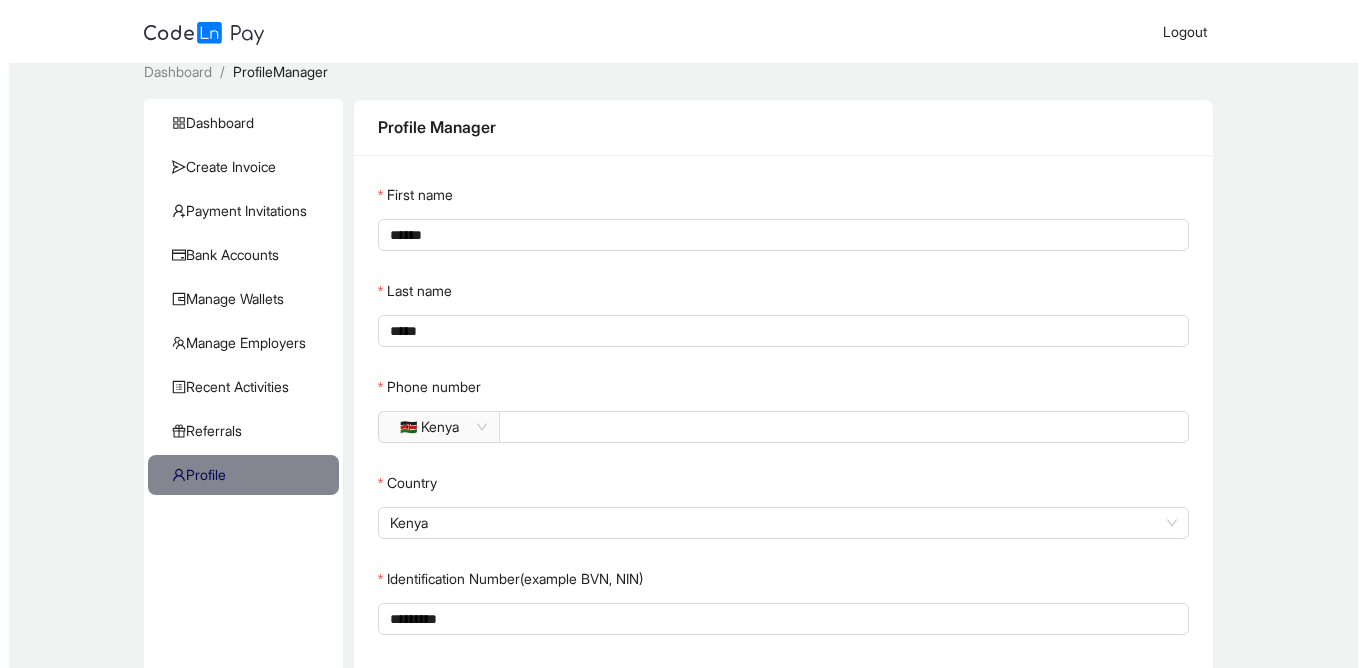 scroll, scrollTop: 0, scrollLeft: 0, axis: both 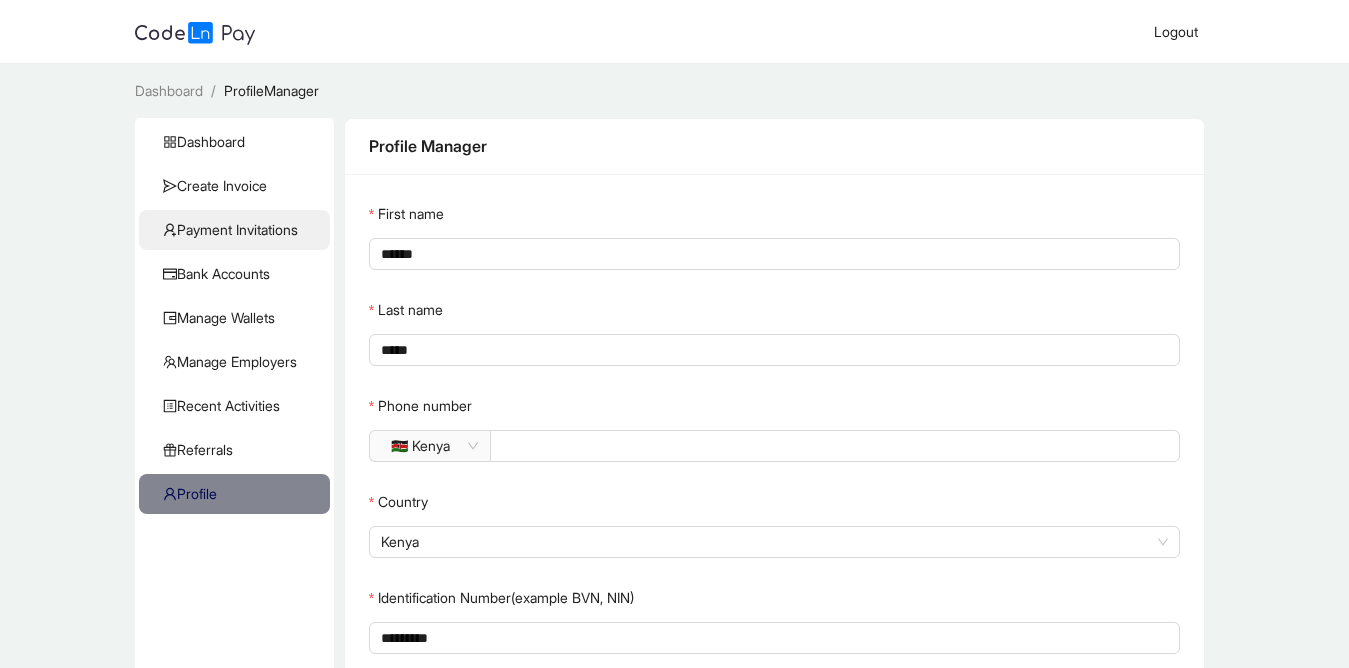 click on "Payment Invitations" 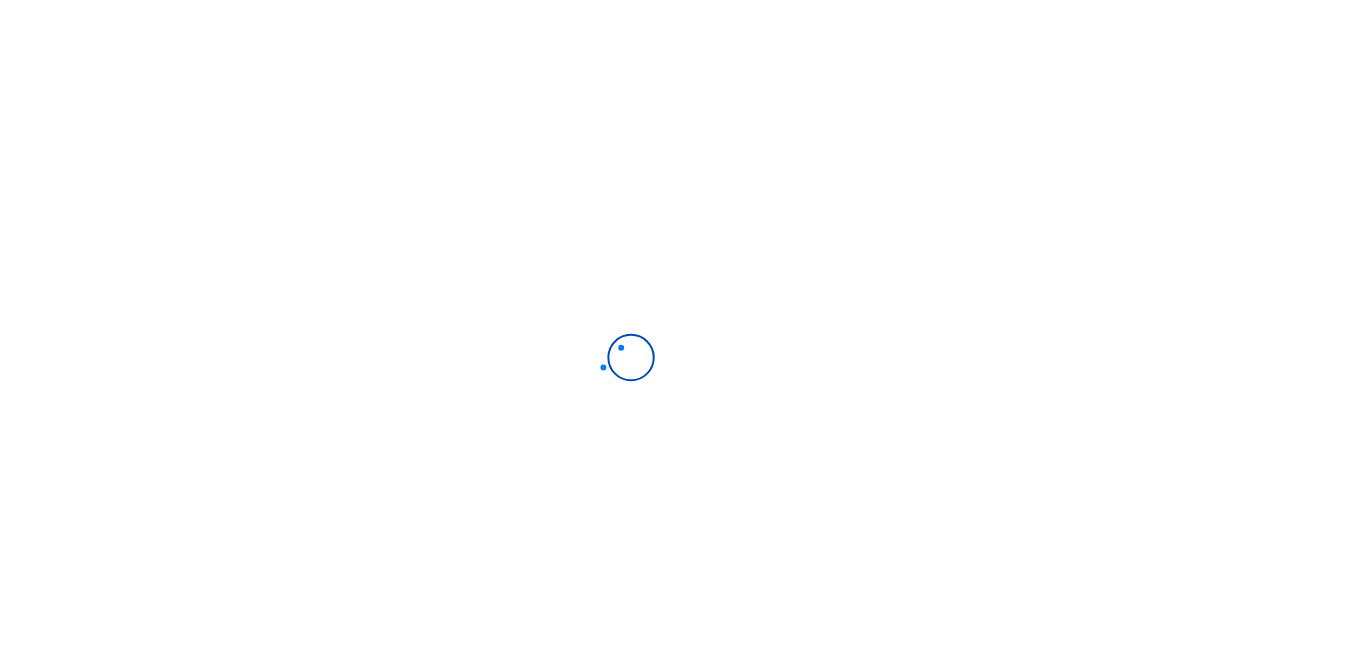 scroll, scrollTop: 0, scrollLeft: 0, axis: both 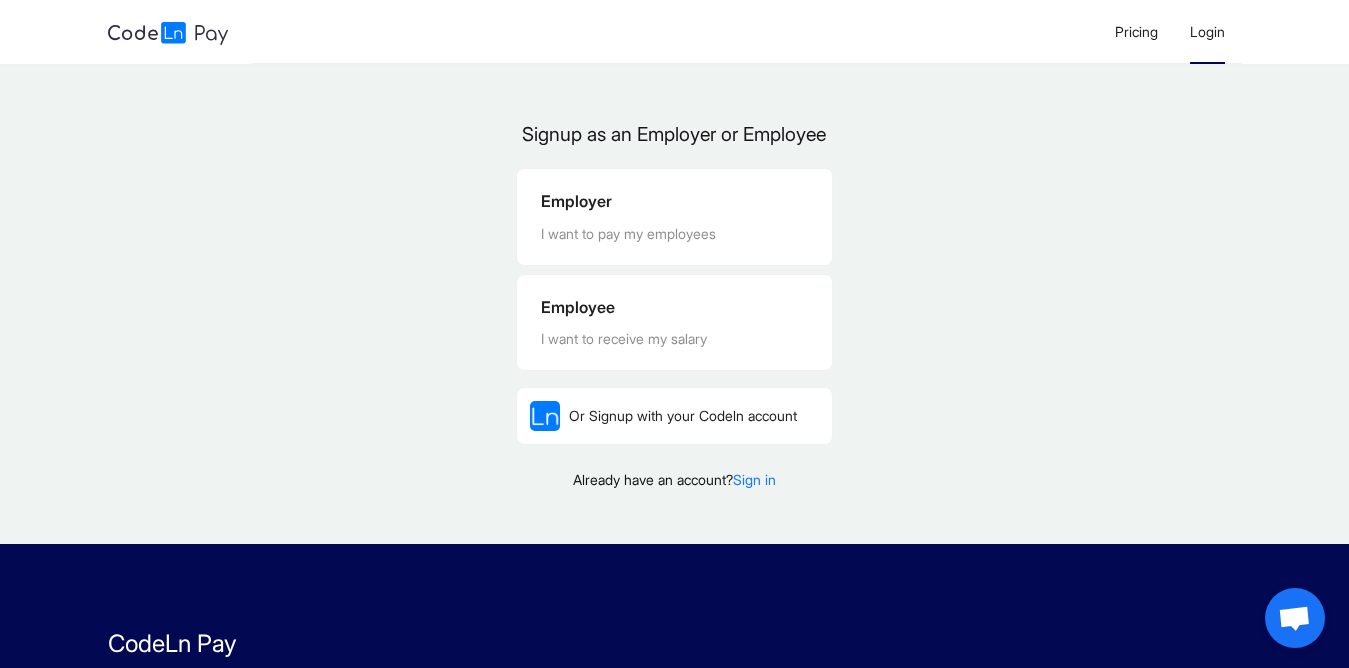 click on "Login" 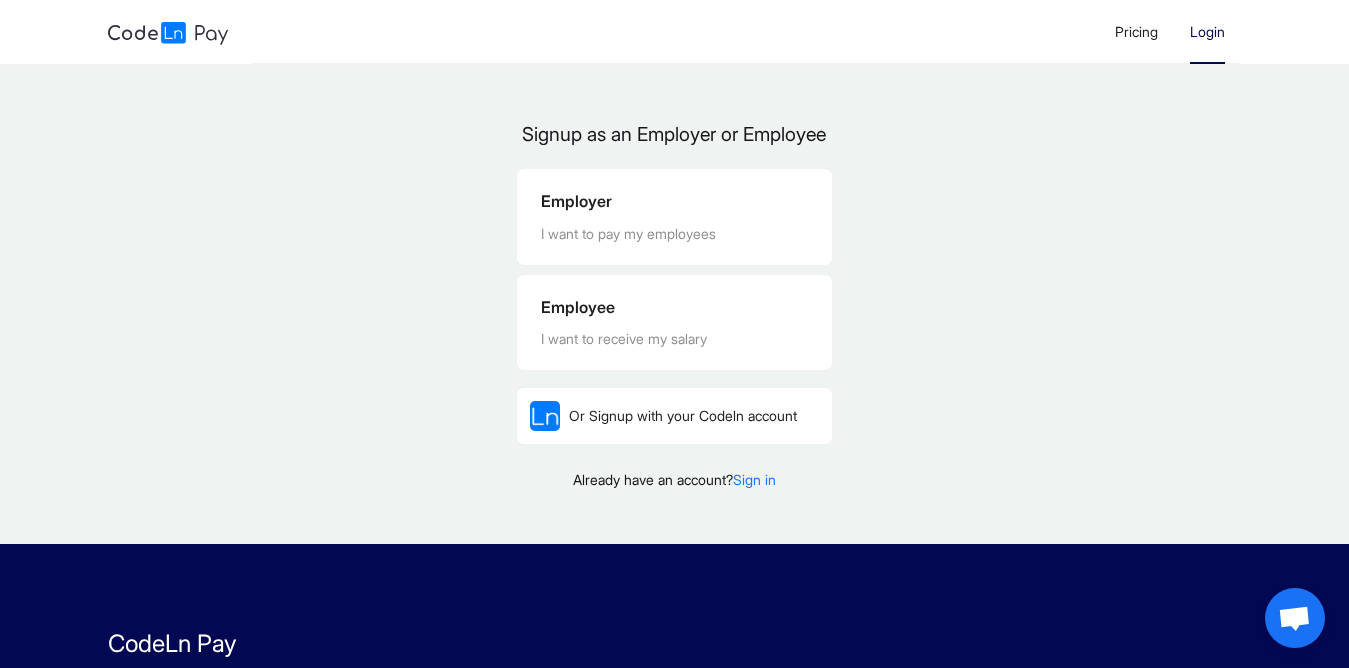 click on "Login" 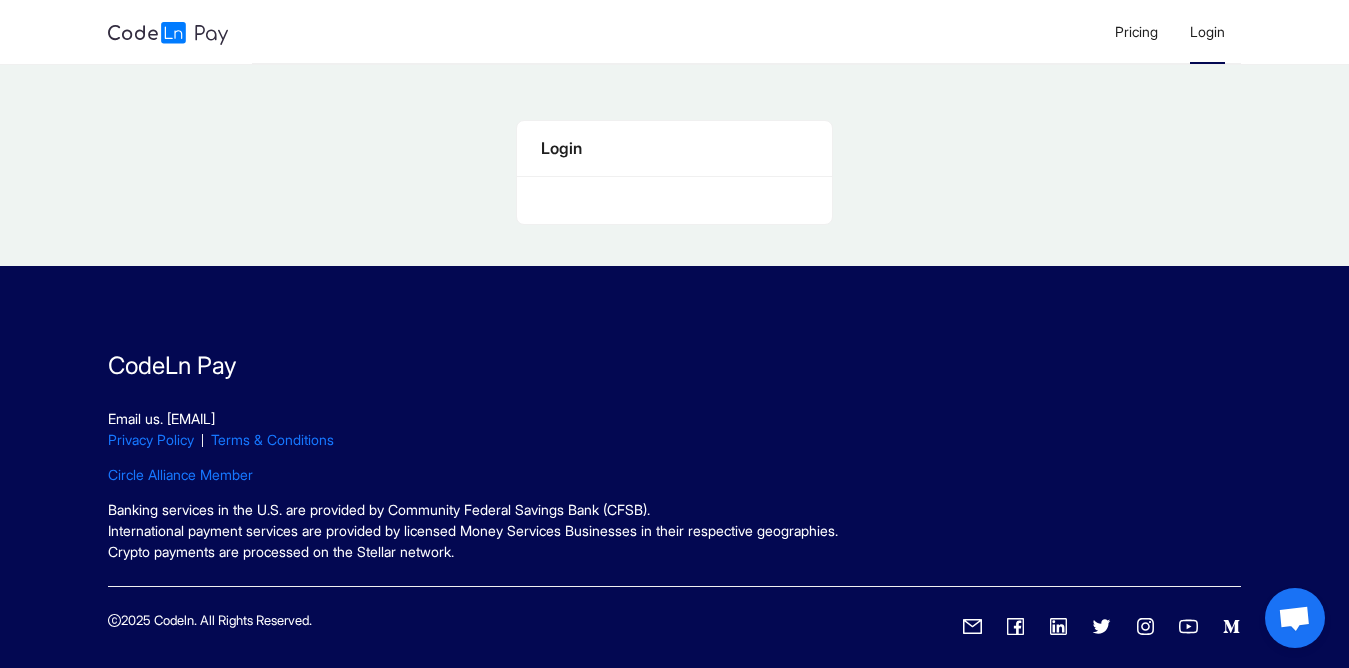 click on "Login" 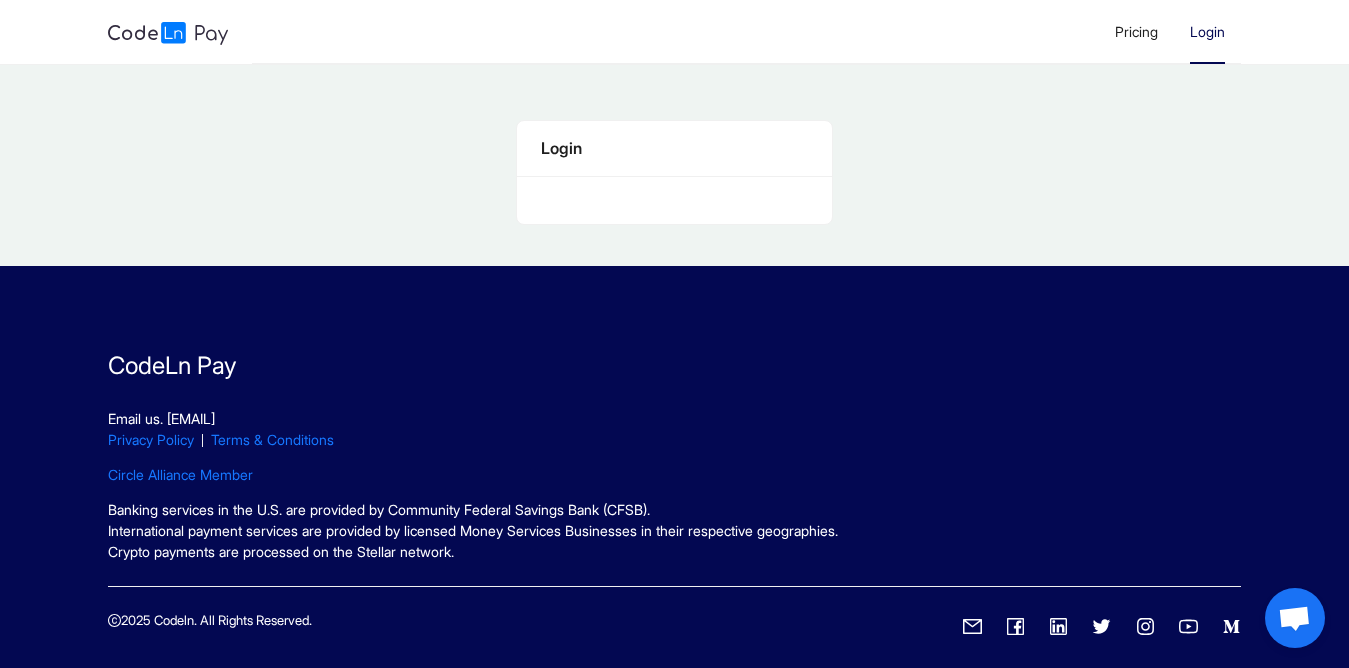 click on "Login" 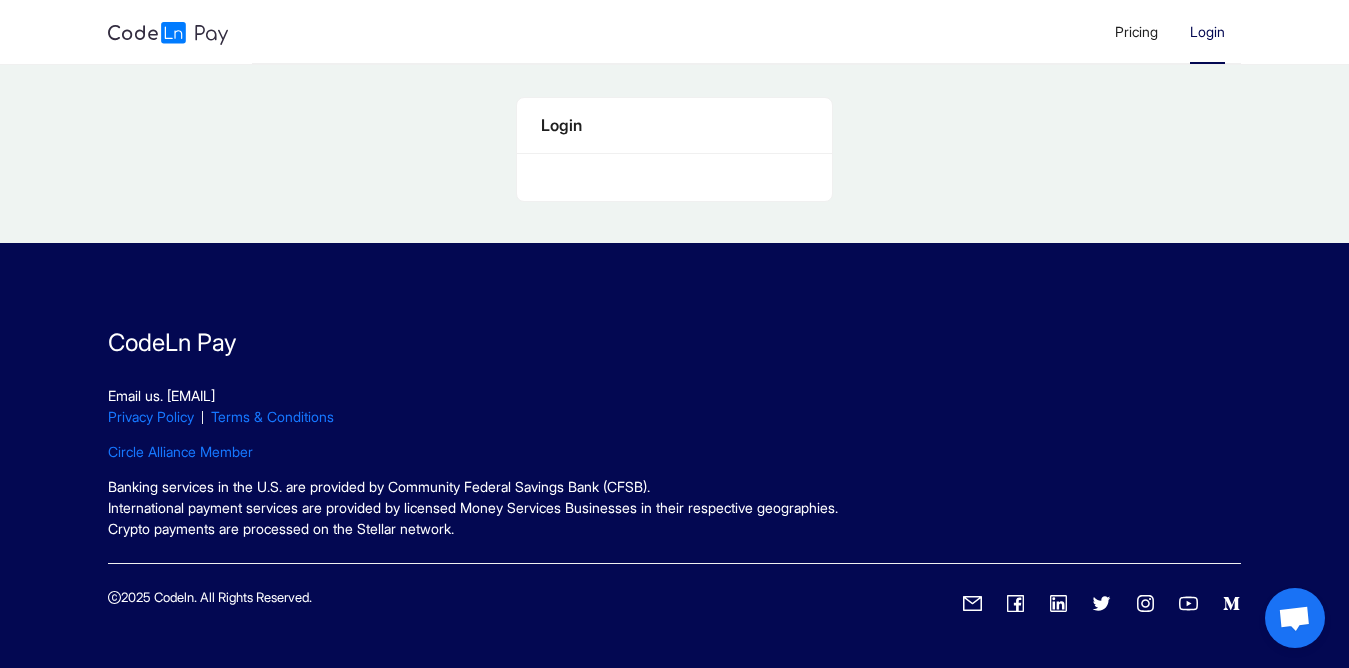 scroll, scrollTop: 94, scrollLeft: 0, axis: vertical 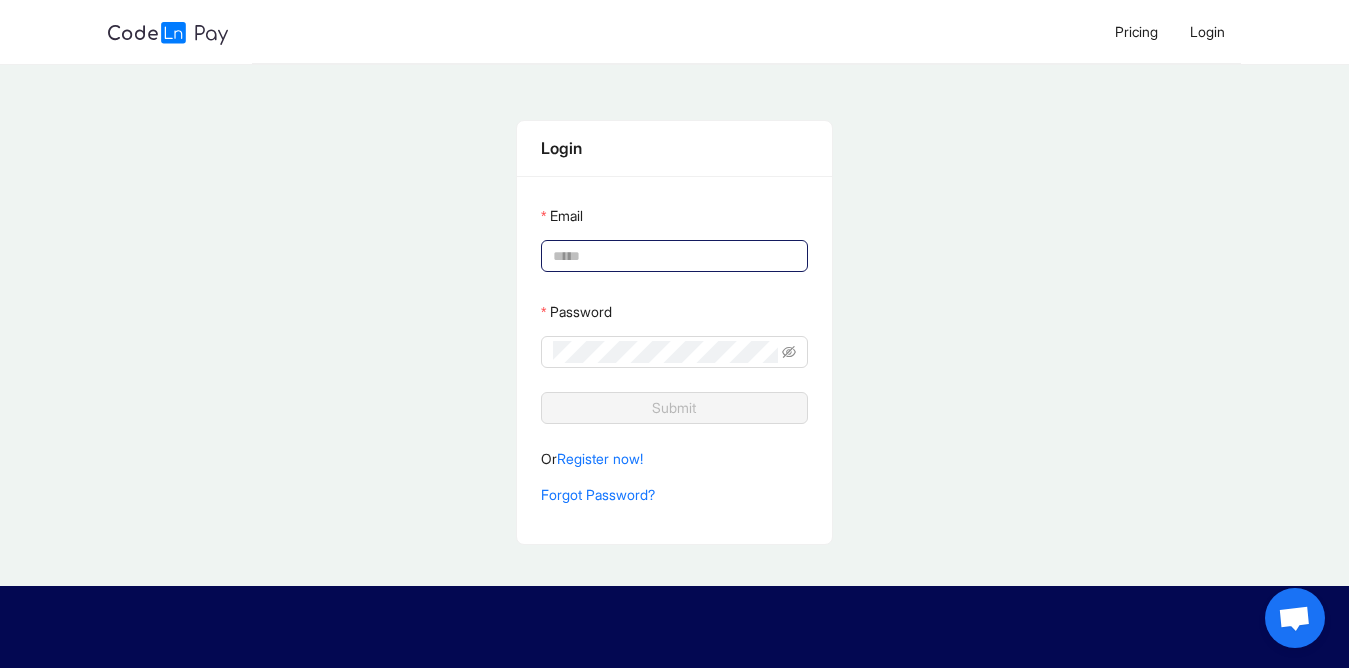 click on "Email" at bounding box center (672, 256) 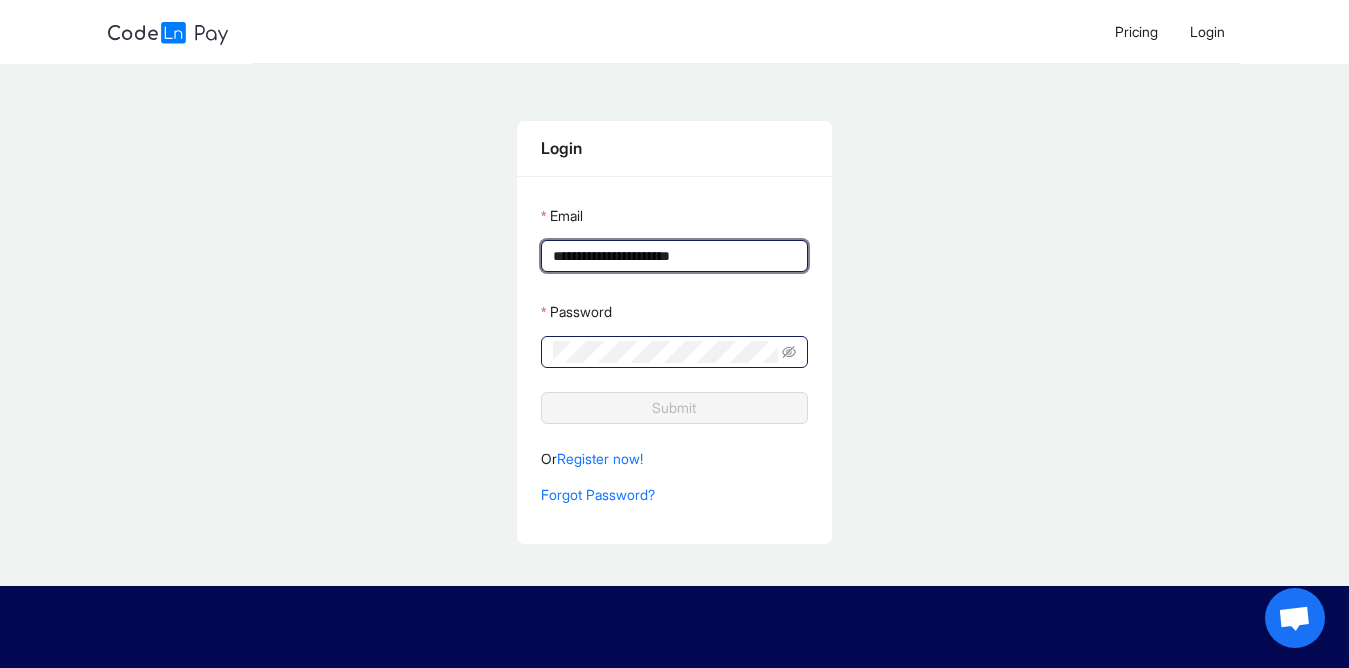 type on "**********" 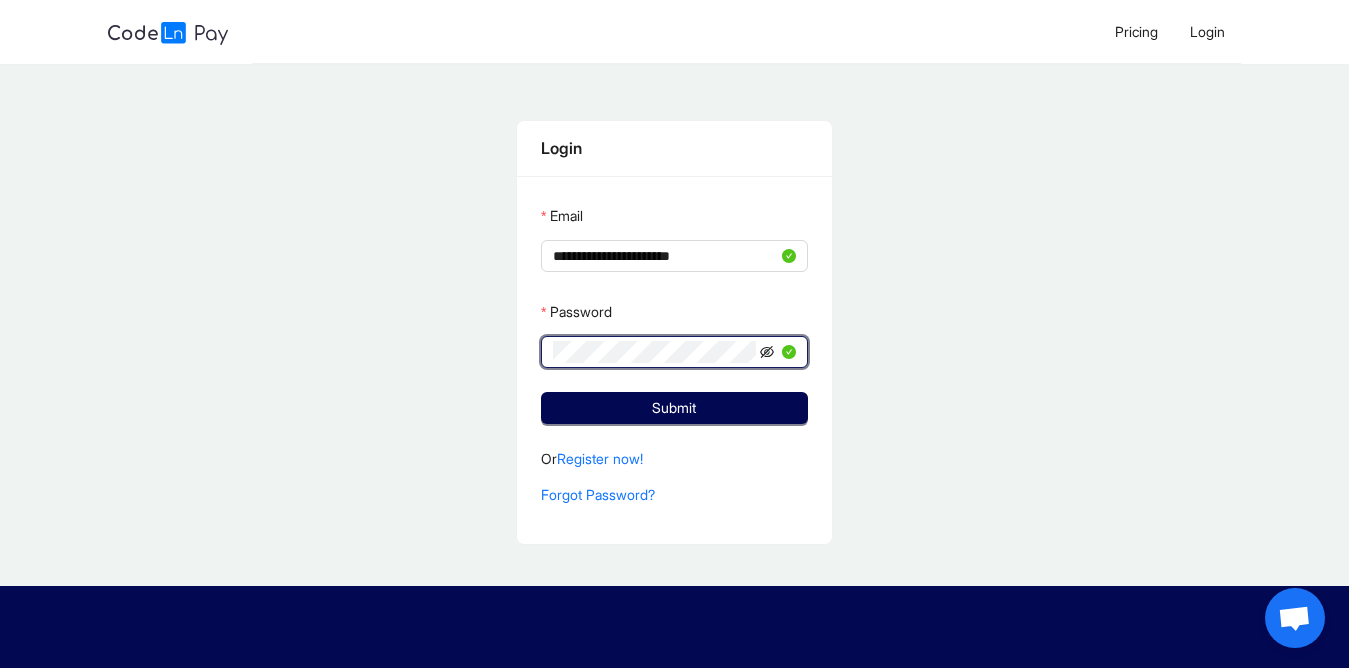 click 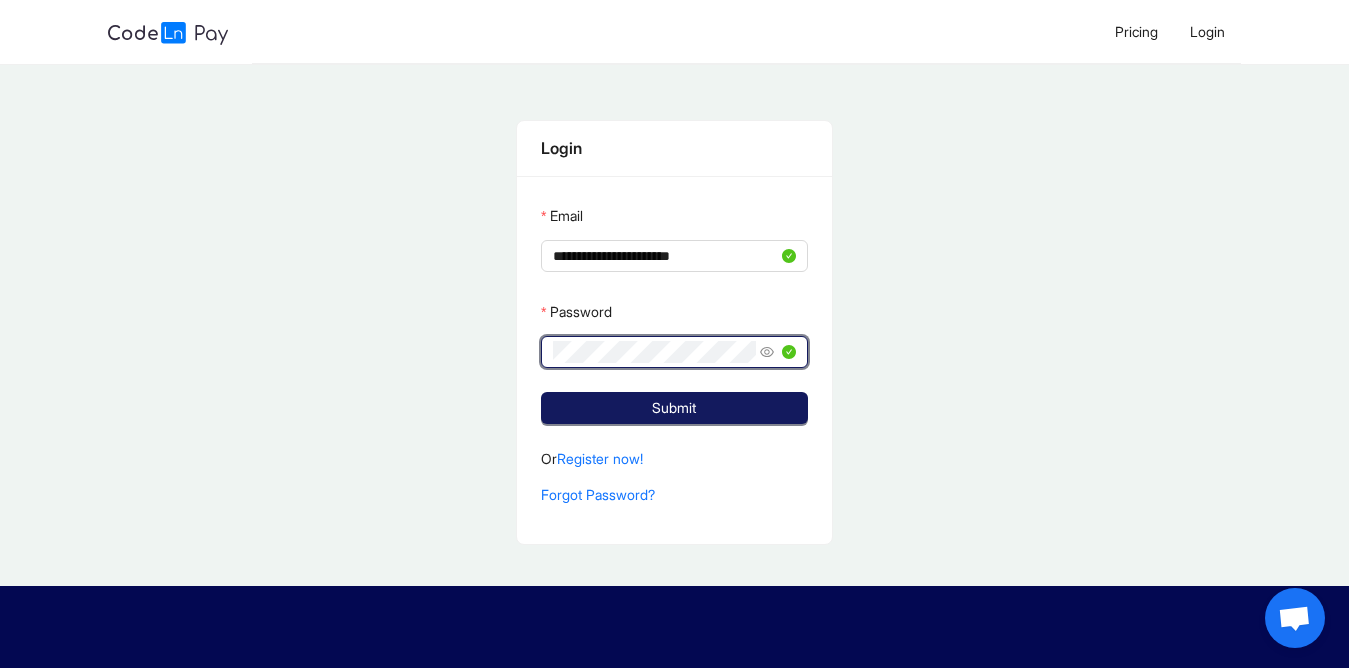 click on "Submit" 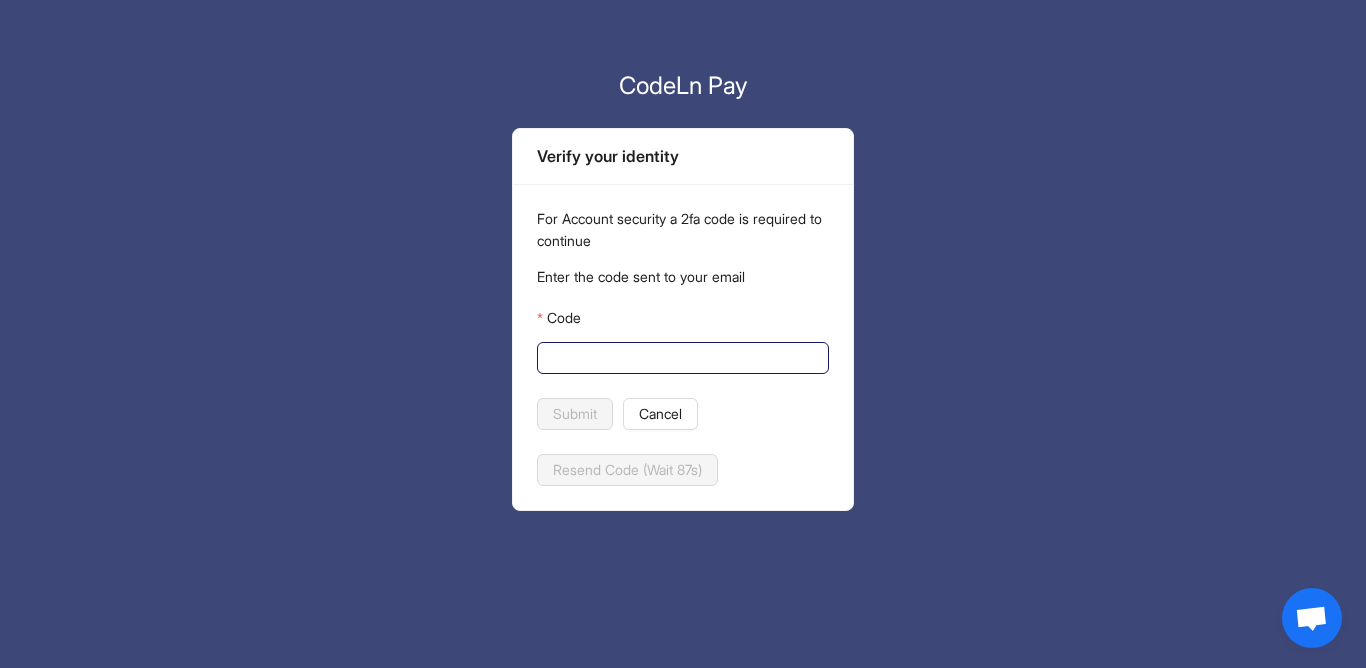 click 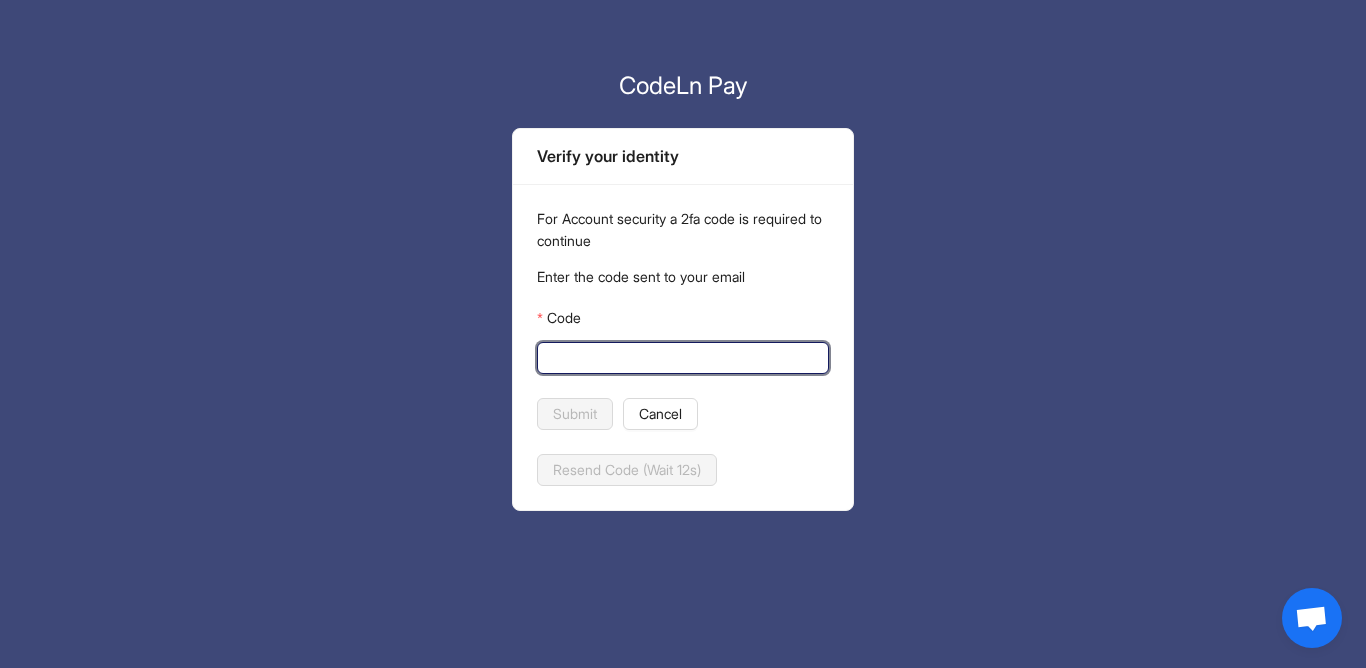 click on "Code" at bounding box center (681, 358) 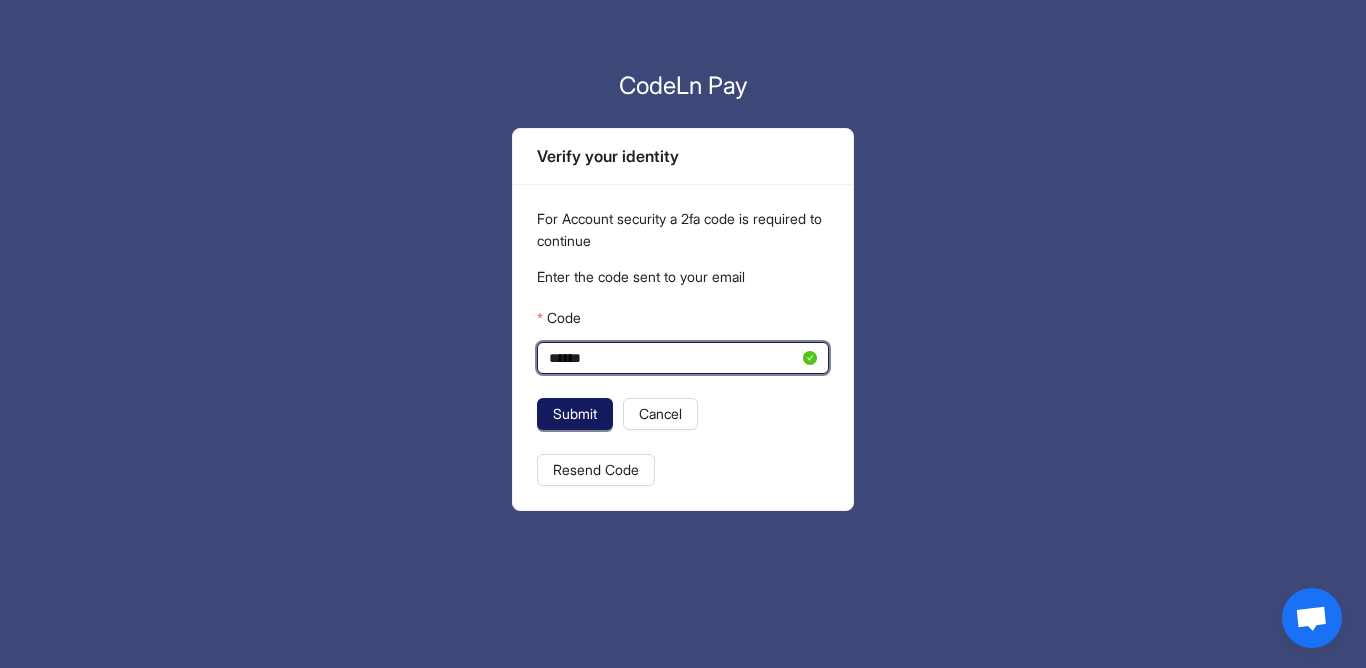 type on "******" 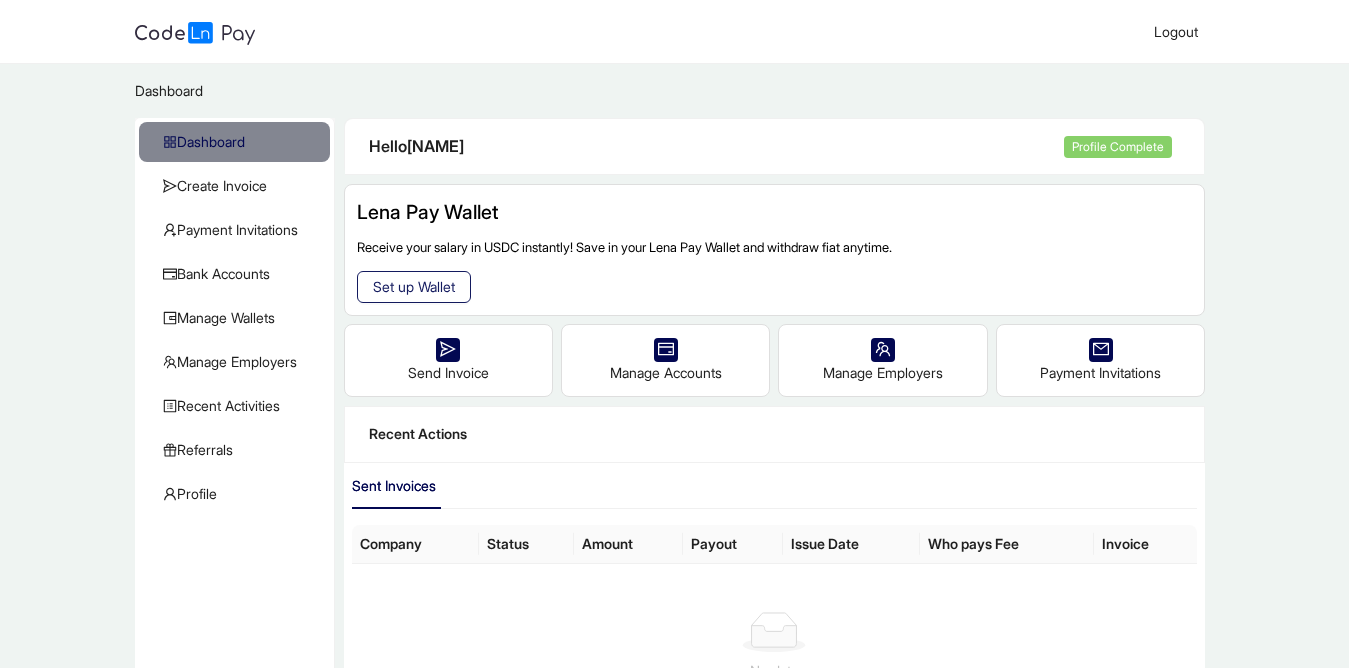 click on "Set up Wallet" 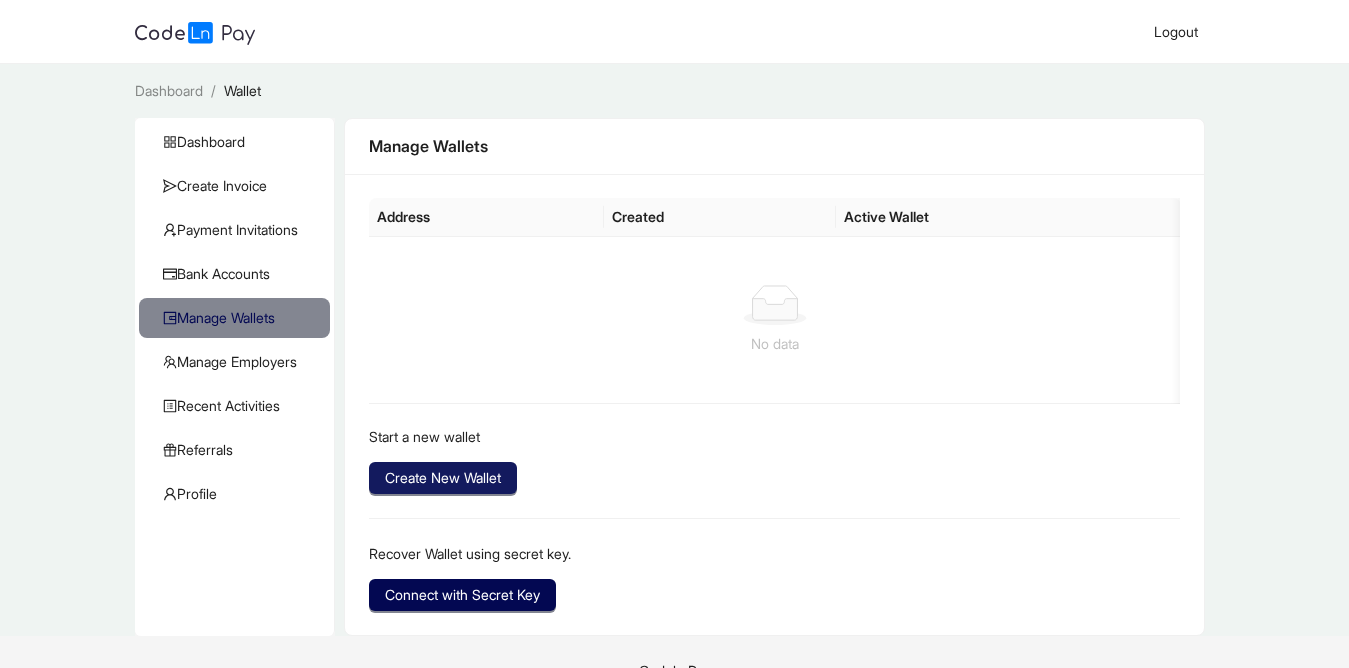 click on "Create New Wallet" 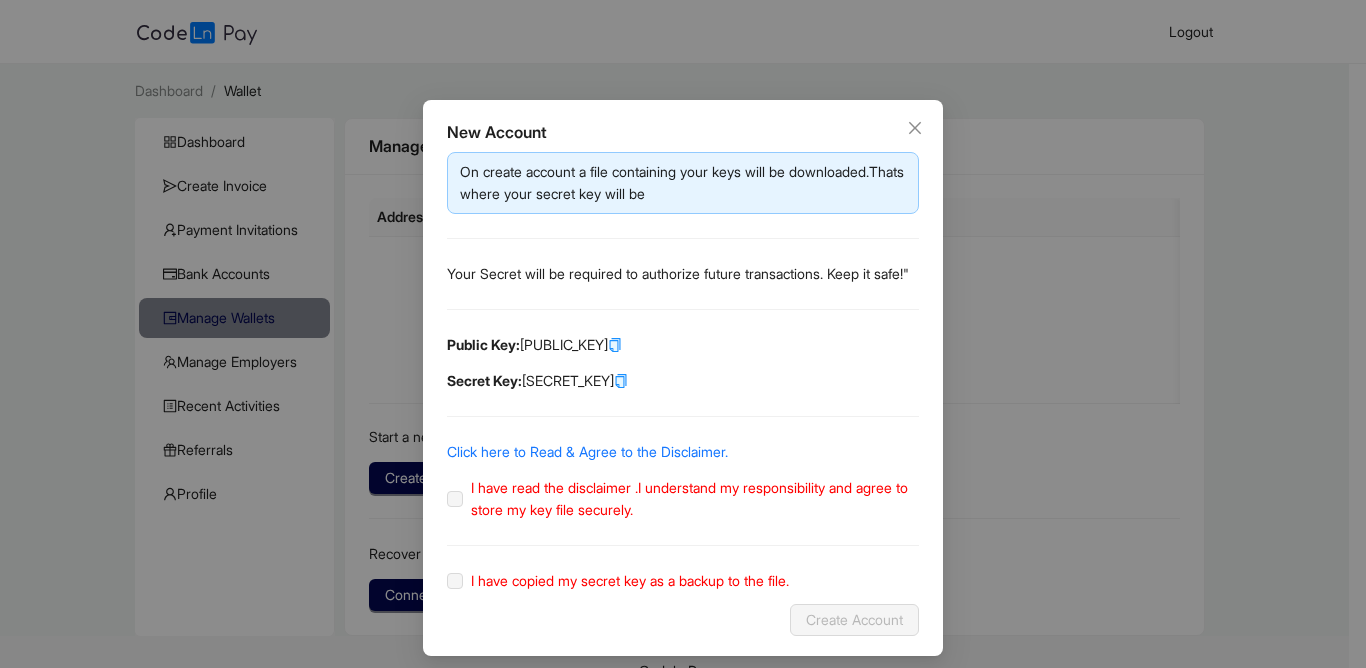 click on "New Account On create account  a file containing your keys will be downloaded.Thats where your secret key will be  Your Secret will be required to authorize future transactions. Keep it safe!"  Public Key:  GDQV6BXU2D...5MFJDPUQ3E  Secret Key:  SDANDD4WBO...FED5JQSGSB   Click here to Read & Agree to the Disclaimer.   I have read the disclaimer .I understand my responsibility and agree to store my key file securely.   I have copied my secret key as a backup to the file.  Create Account" at bounding box center [683, 378] 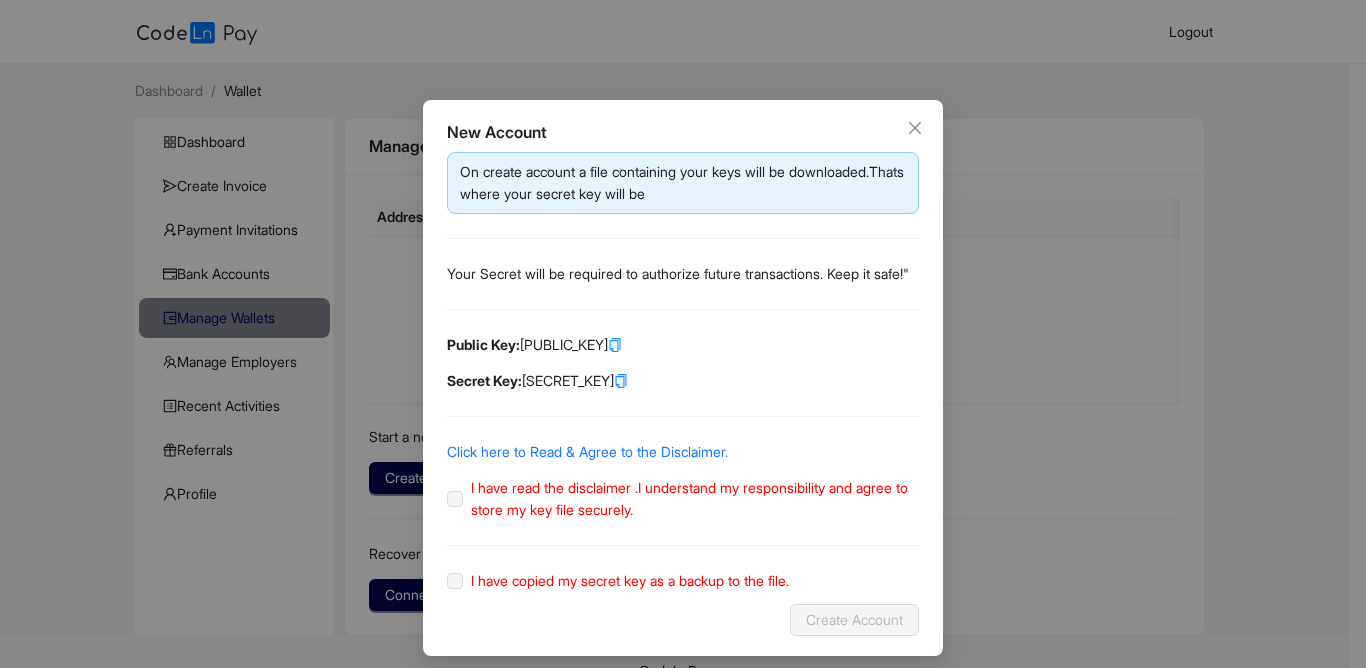 scroll, scrollTop: 34, scrollLeft: 0, axis: vertical 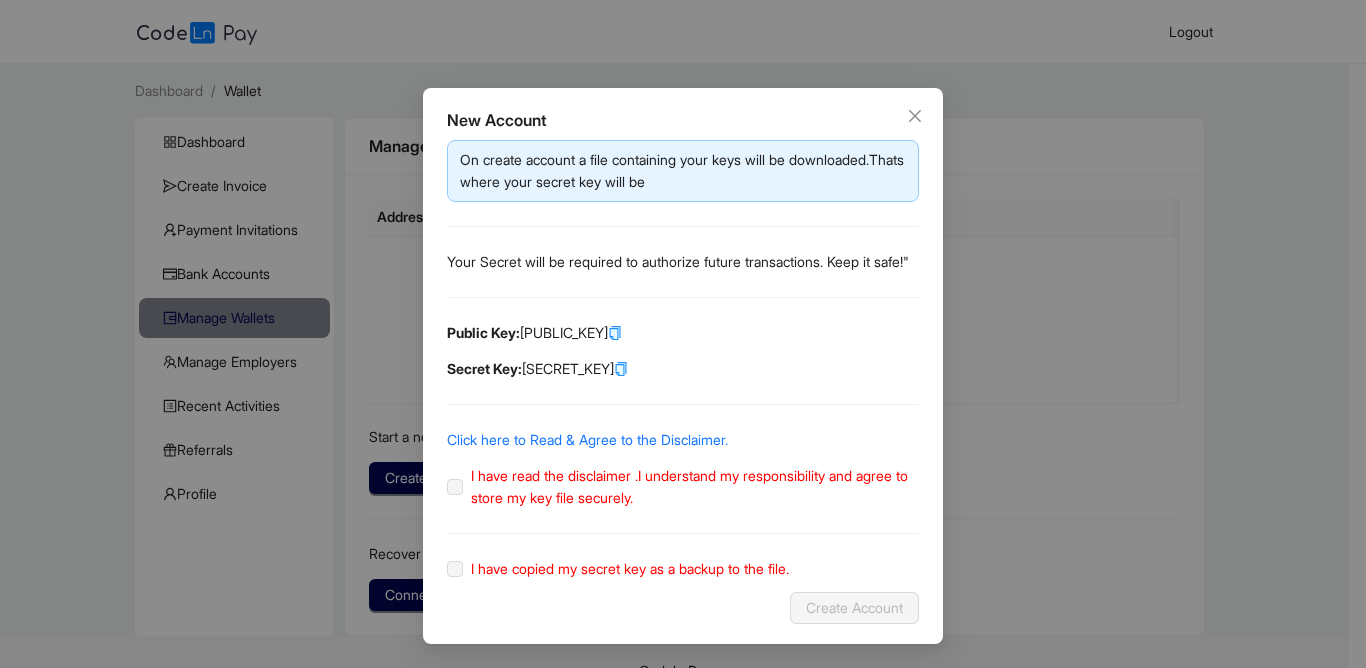 click on "I have copied my secret key as a backup to the file." 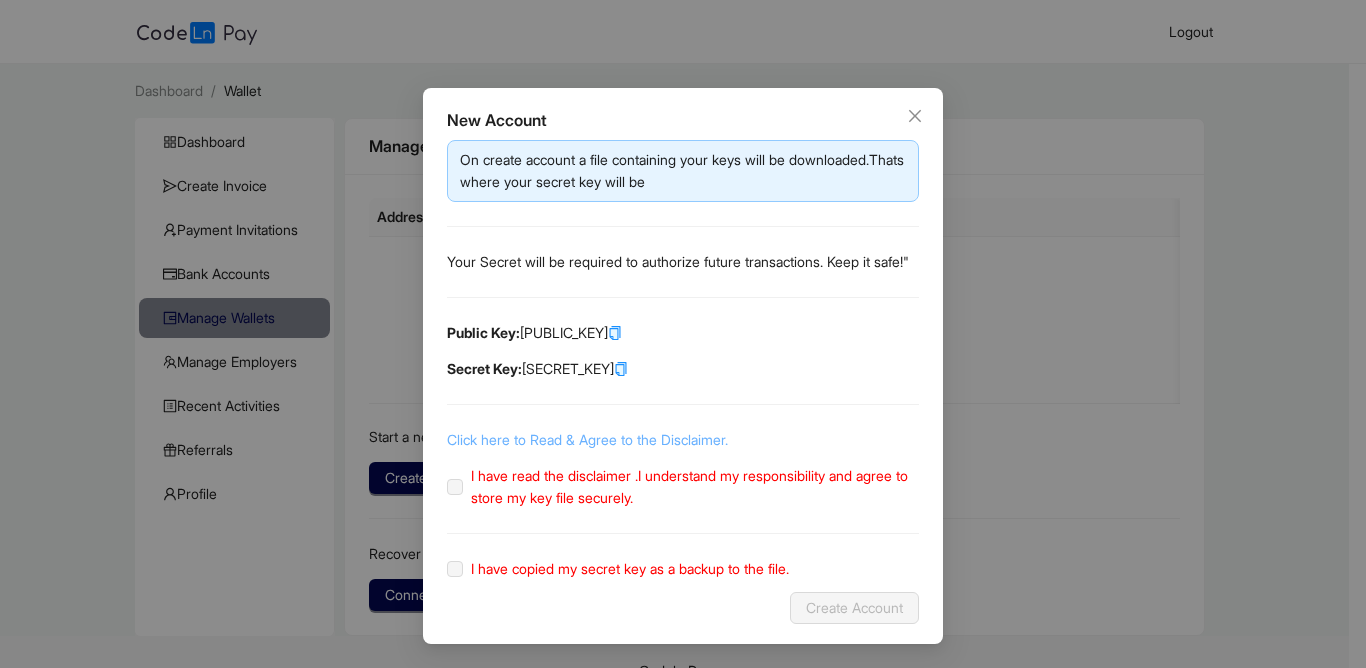 click on "Click here to Read & Agree to the Disclaimer." at bounding box center [587, 439] 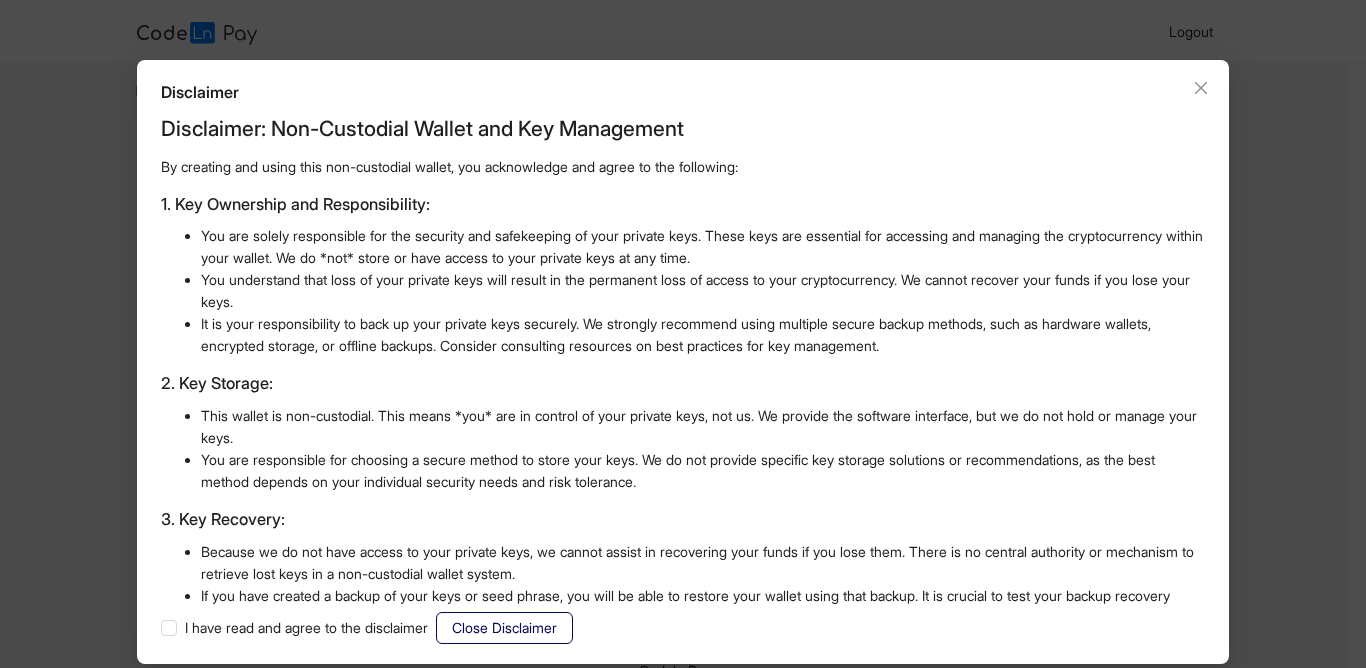 scroll, scrollTop: 60, scrollLeft: 0, axis: vertical 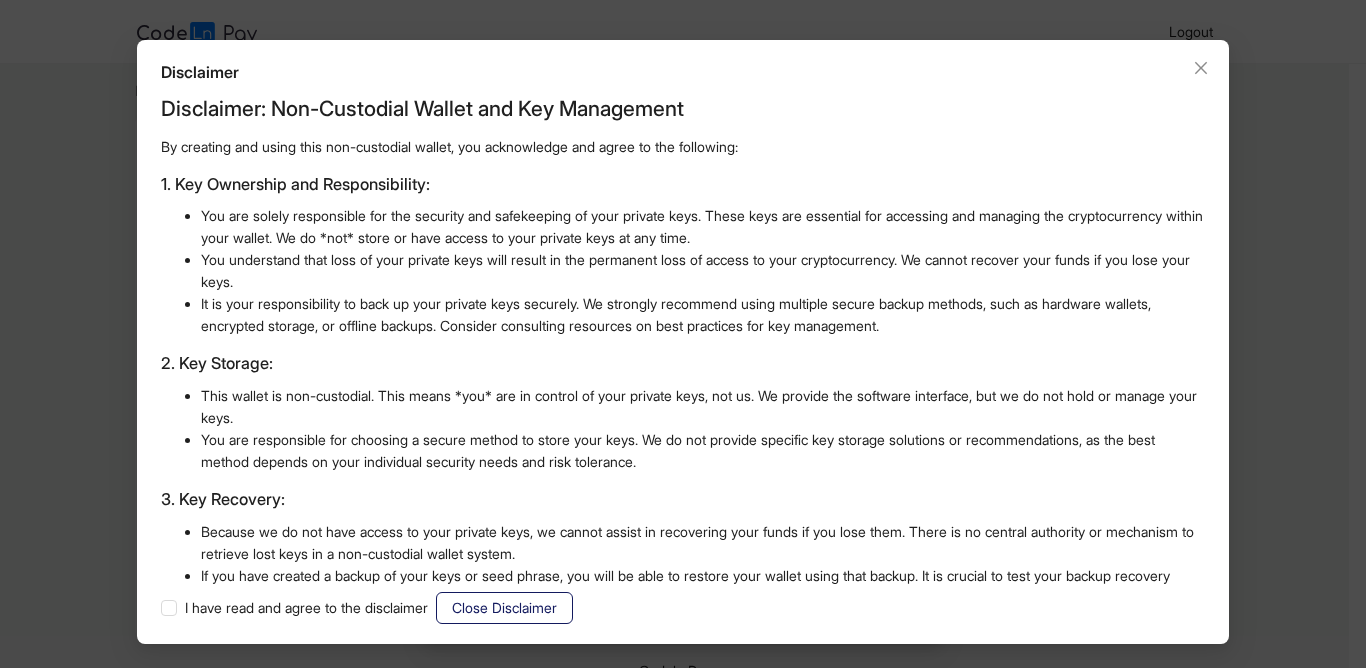 click on "Close Disclaimer" 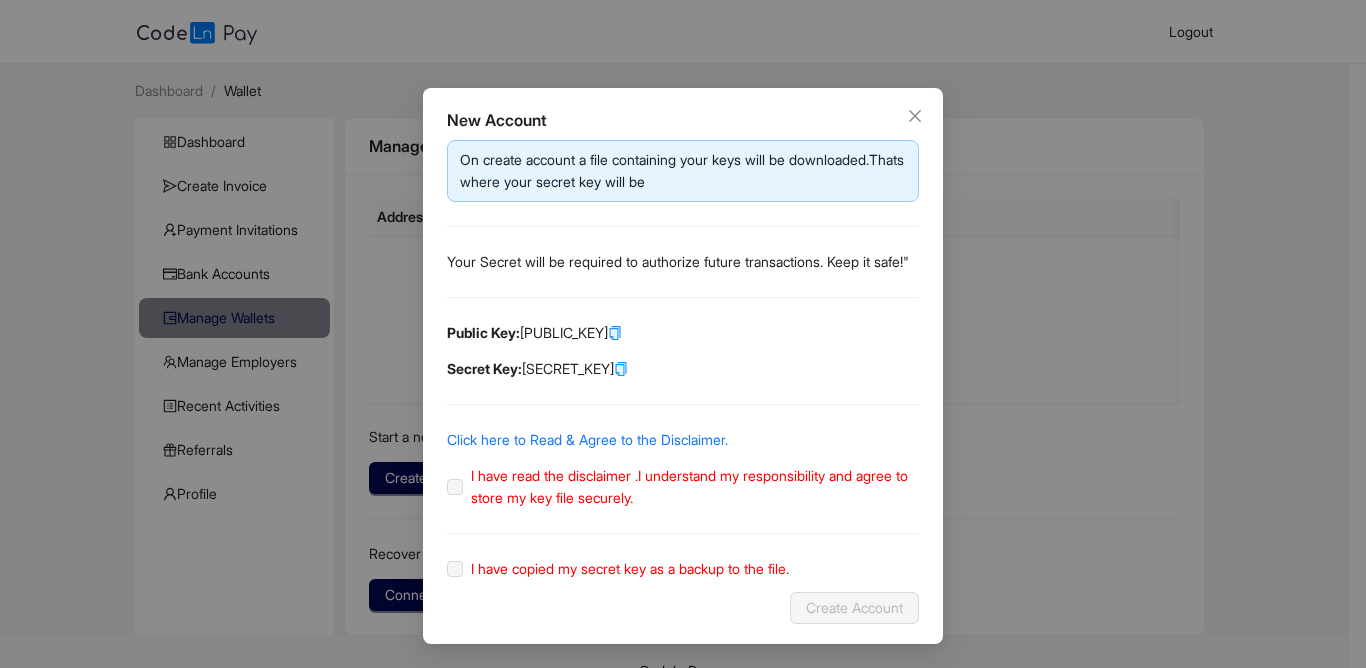click on "I have read the disclaimer .I understand my responsibility and agree to store my key file securely." 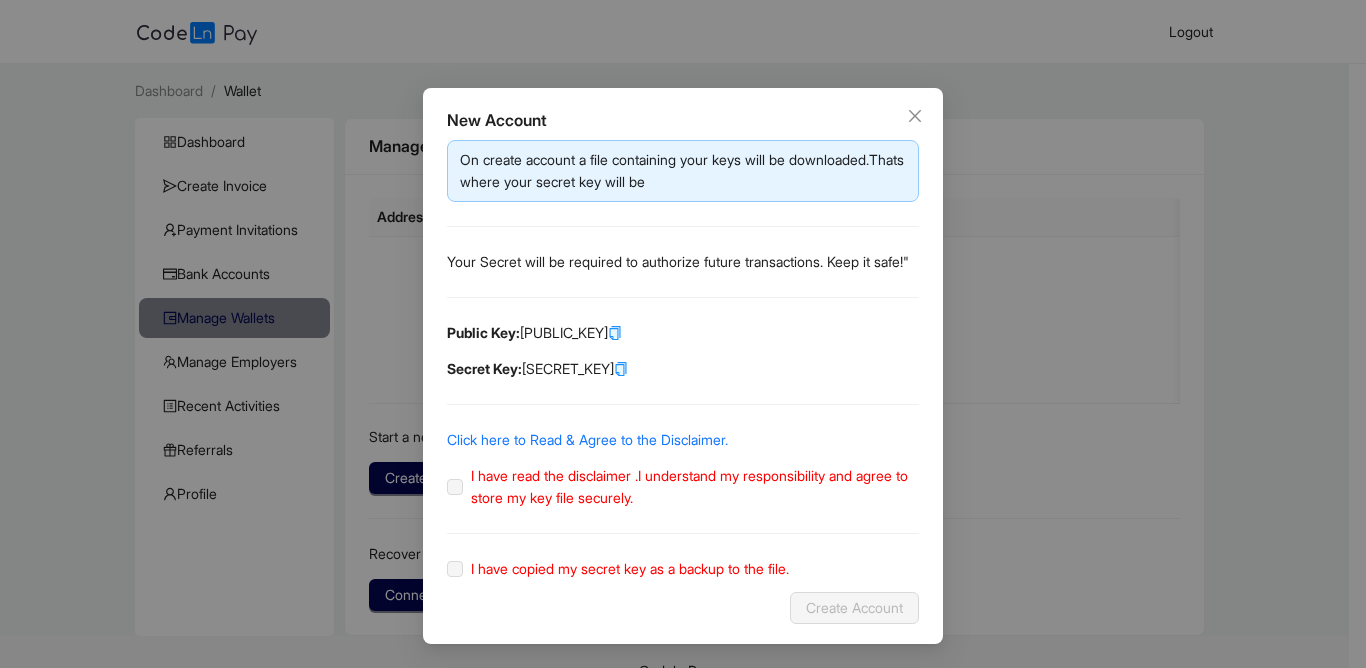 click on "I have read the disclaimer .I understand my responsibility and agree to store my key file securely." at bounding box center (691, 487) 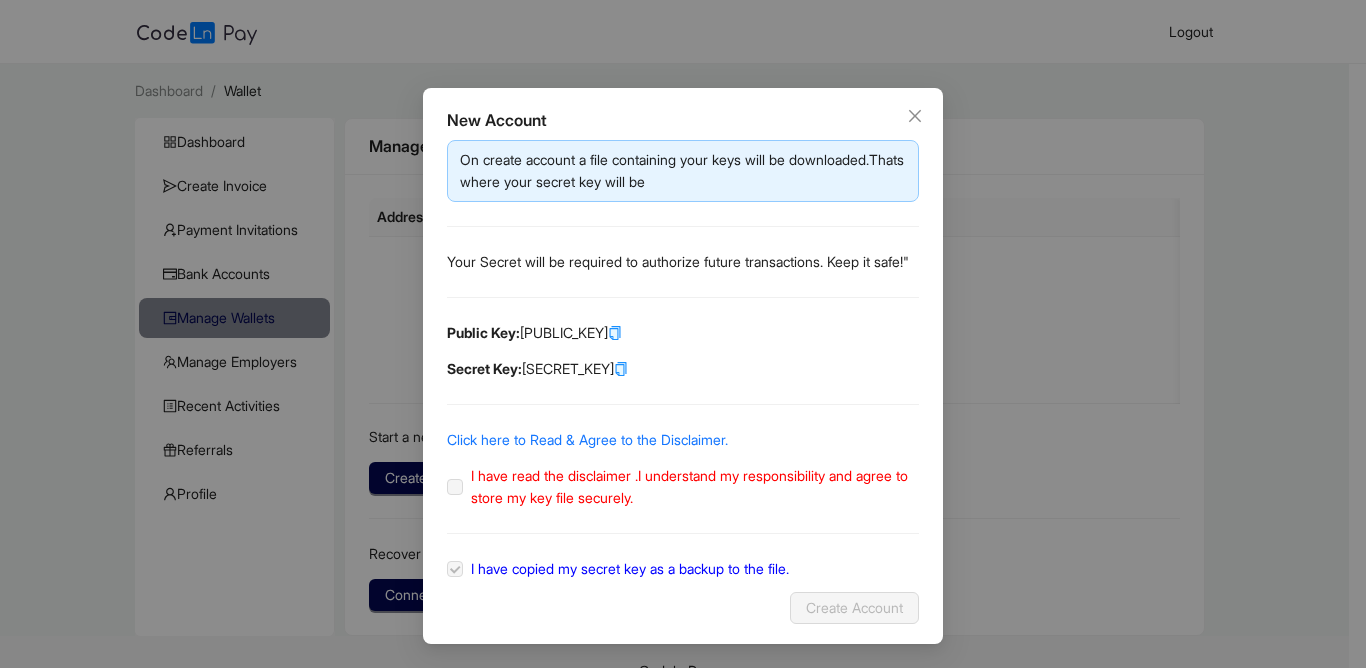 click 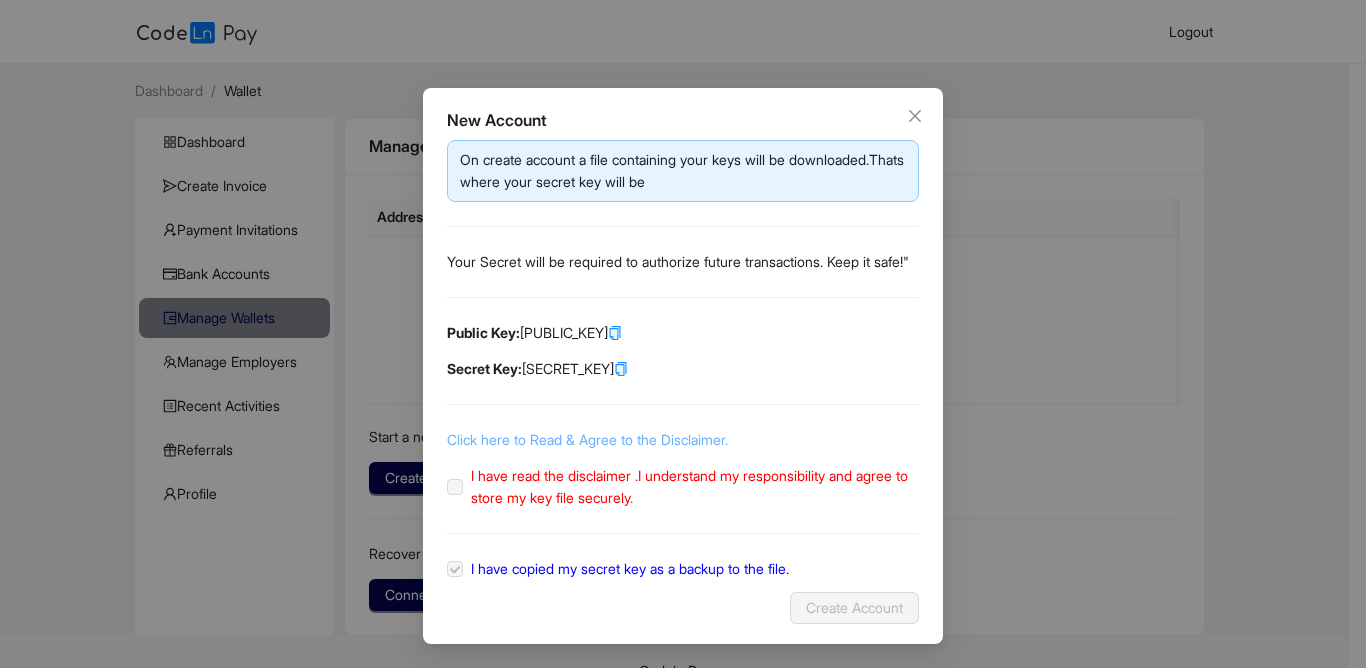 click on "Click here to Read & Agree to the Disclaimer." at bounding box center [587, 439] 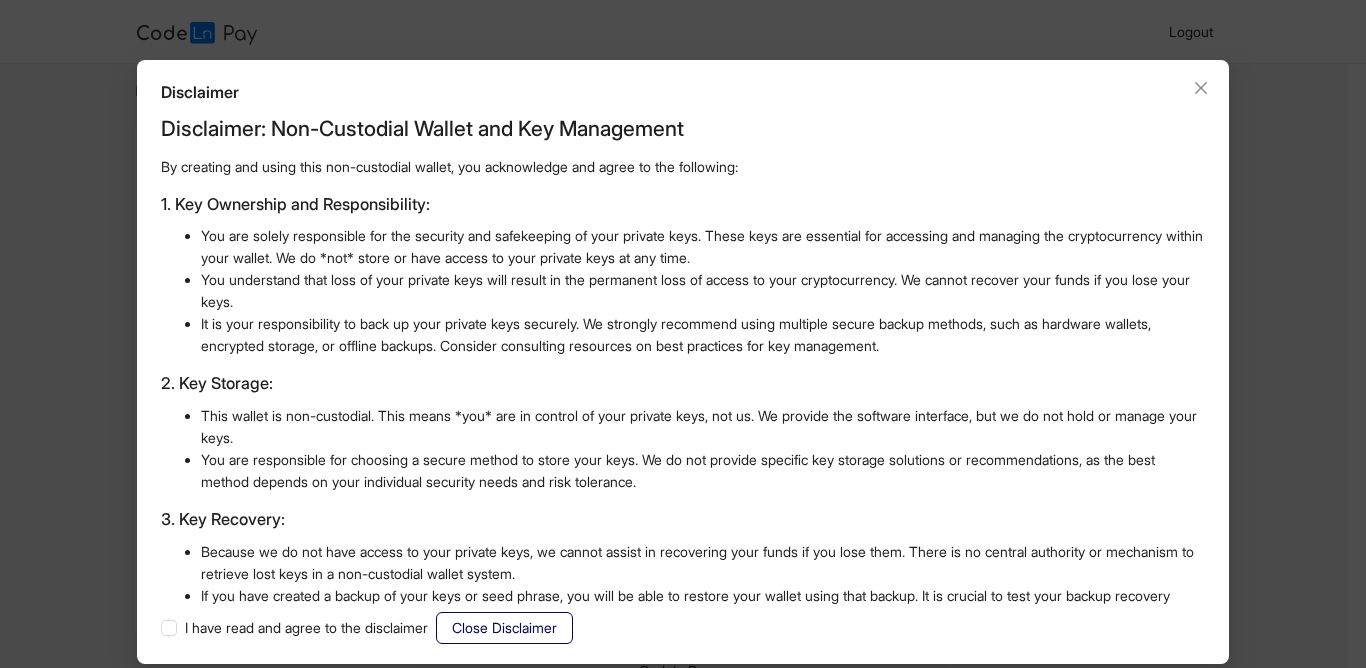 scroll, scrollTop: 60, scrollLeft: 0, axis: vertical 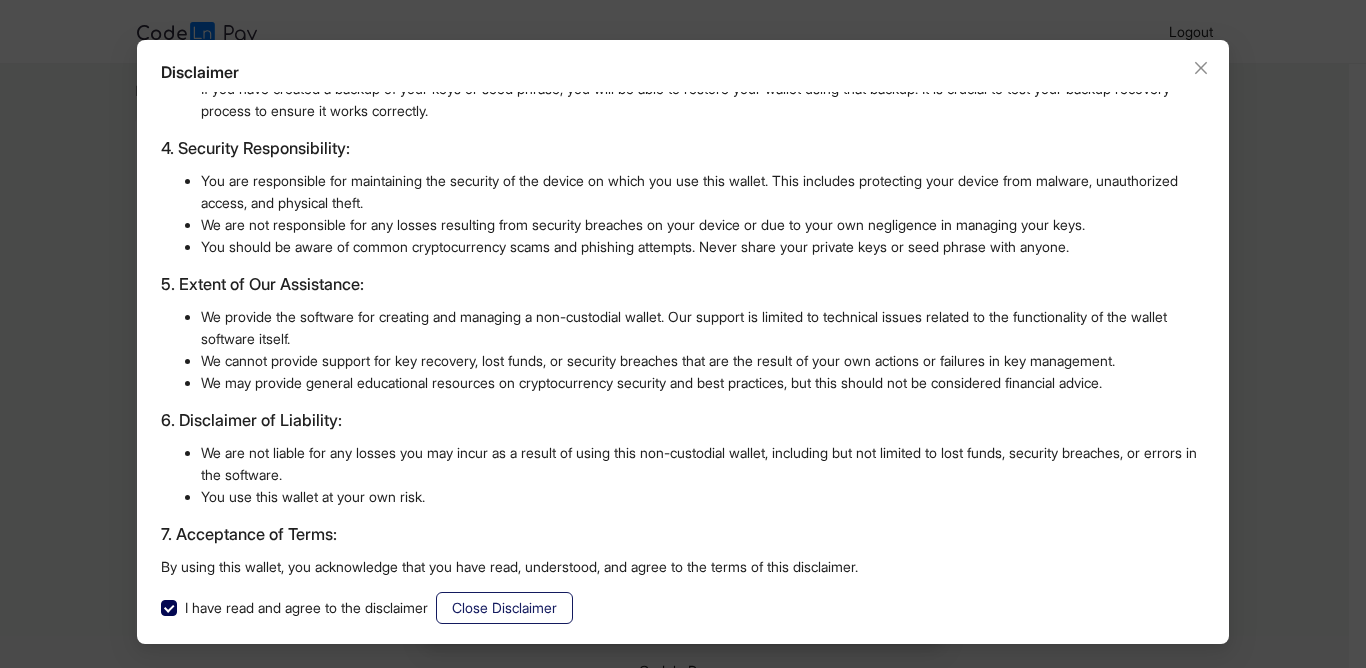 click on "Close Disclaimer" 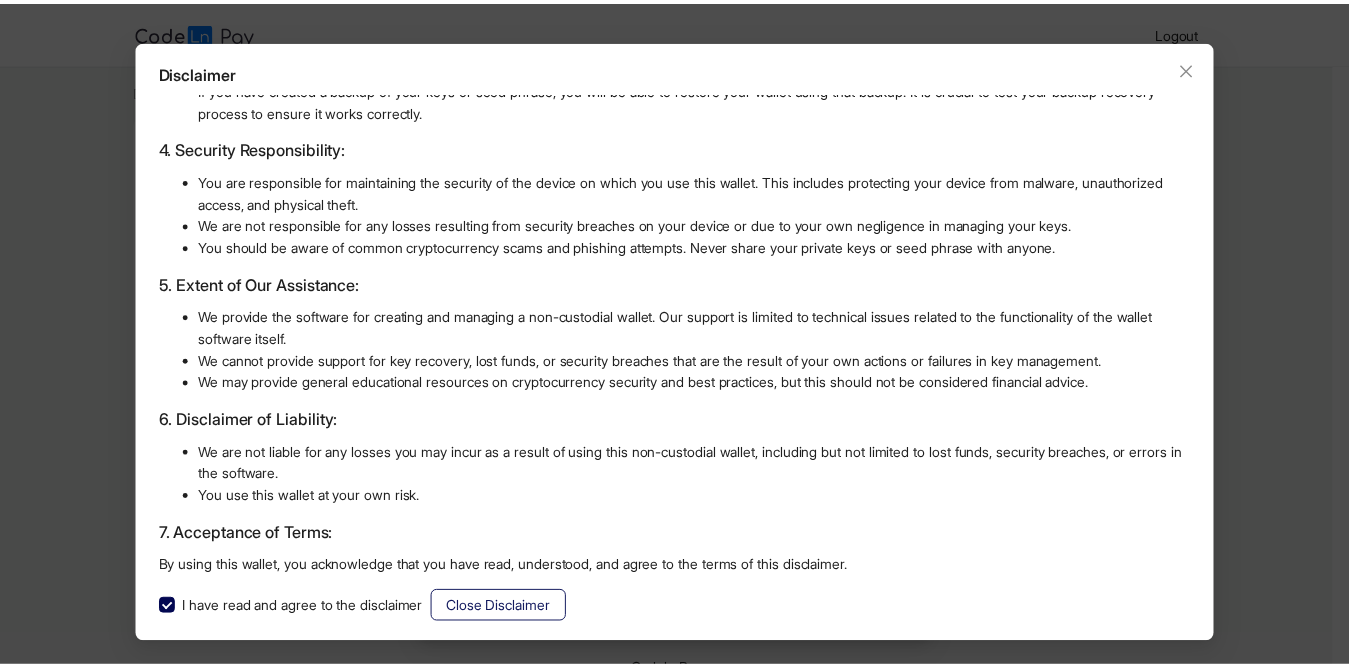 scroll, scrollTop: 0, scrollLeft: 0, axis: both 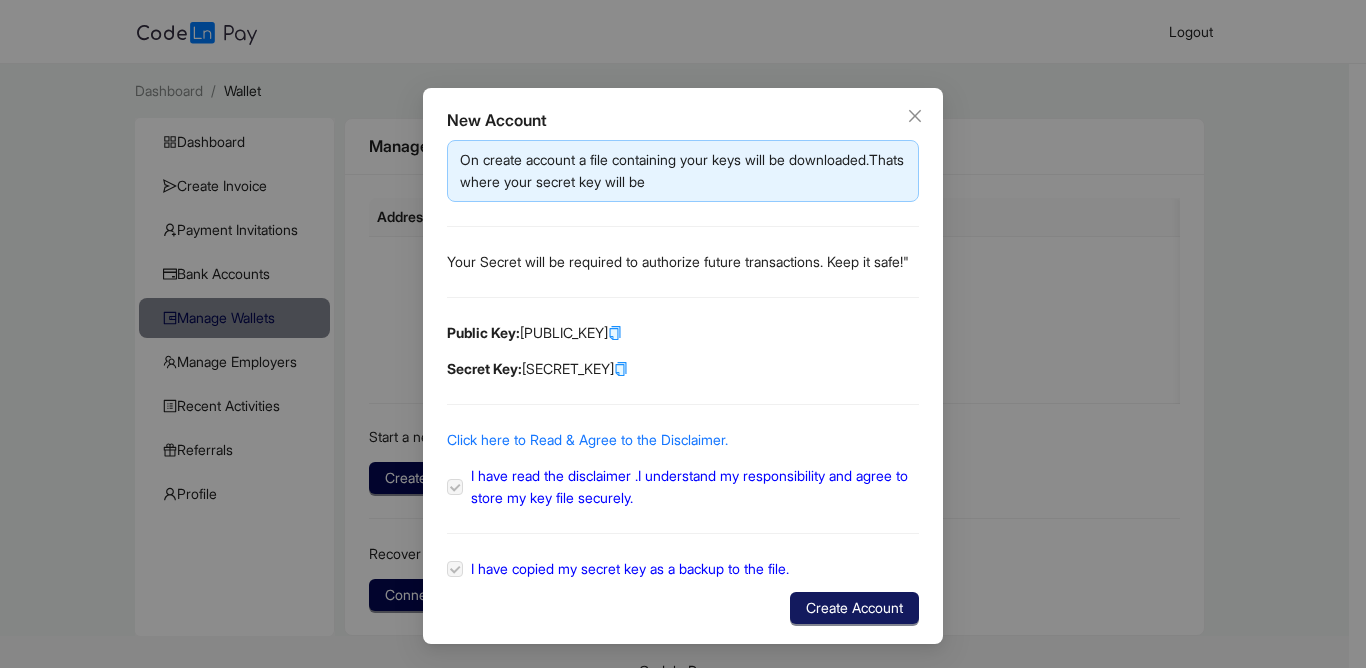 click on "Create Account" 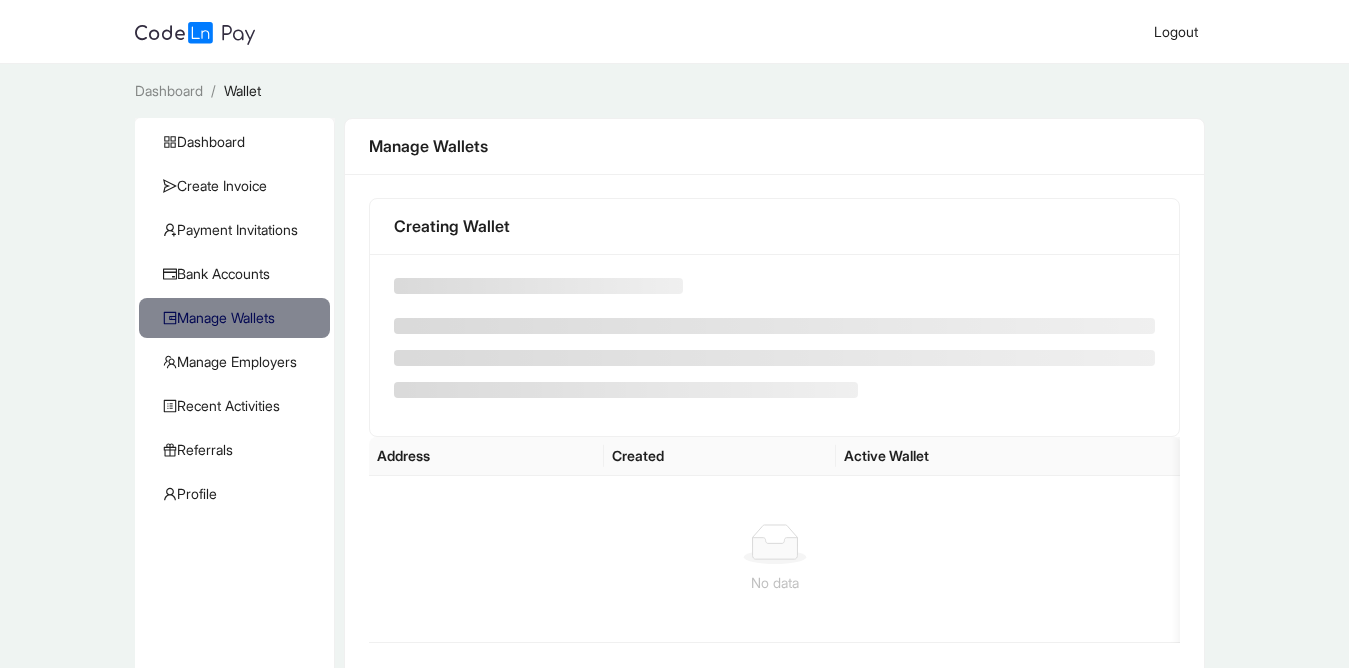 scroll, scrollTop: 0, scrollLeft: 0, axis: both 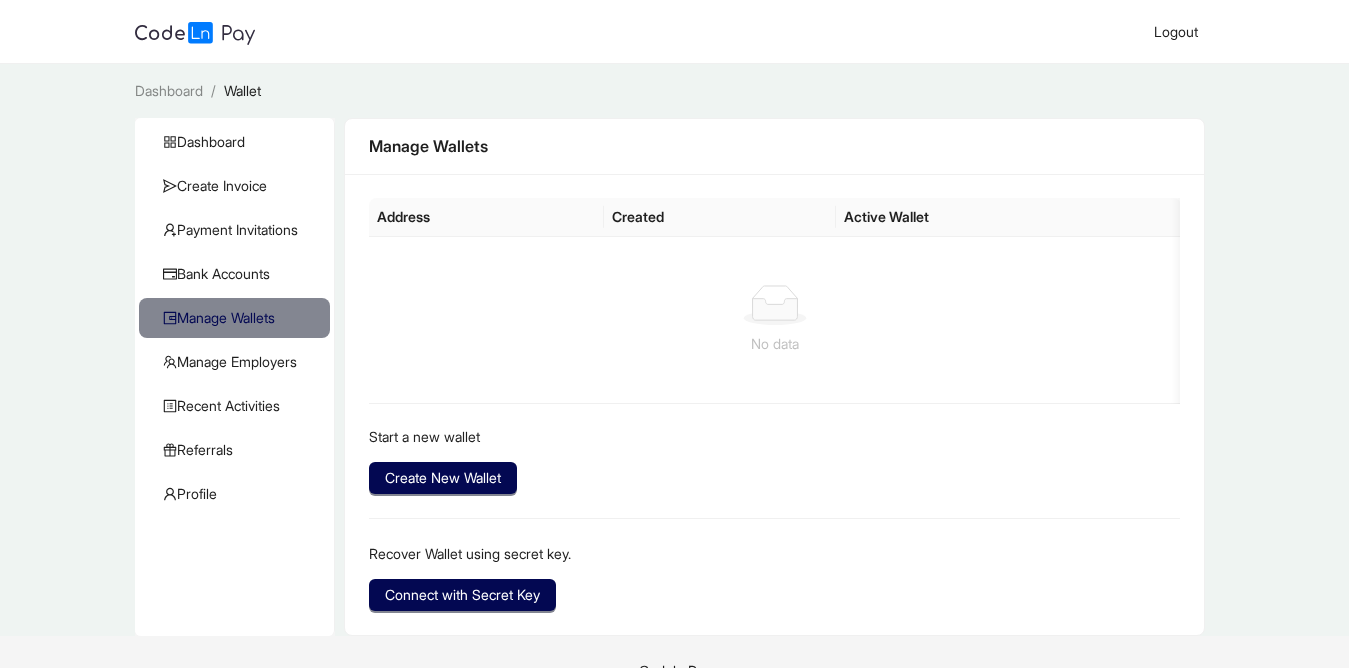 click on "Created" 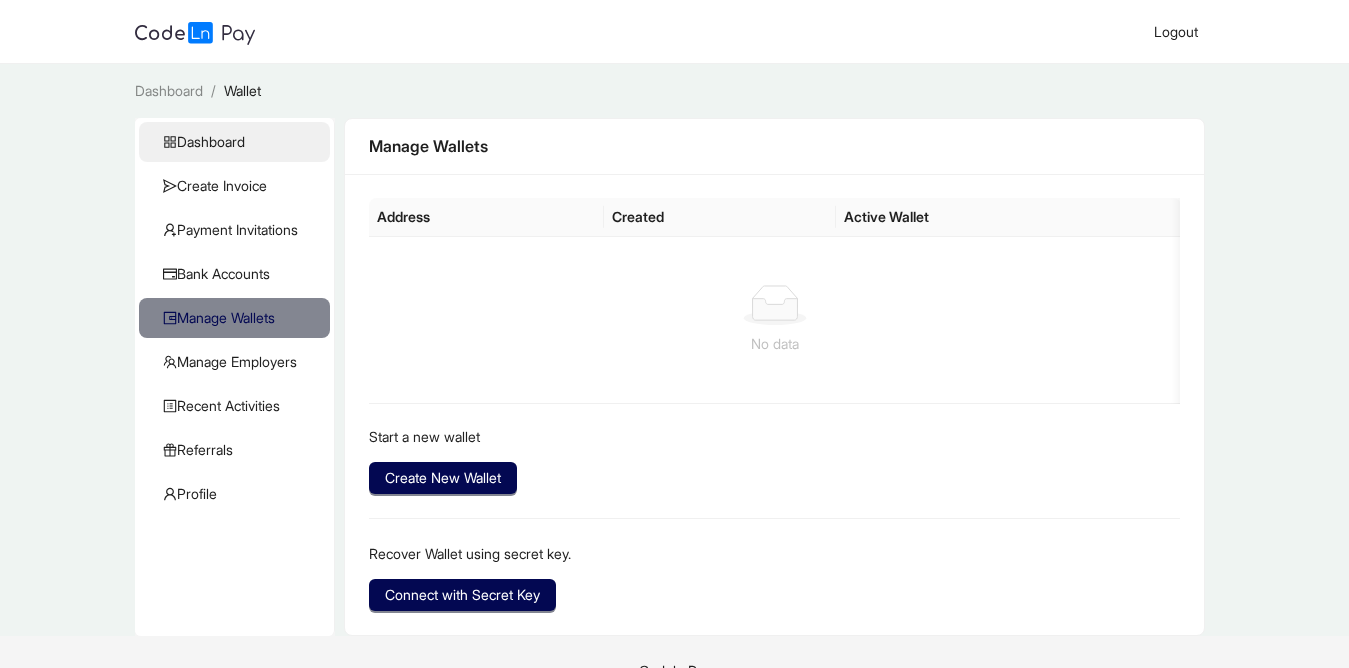 click on "Dashboard" 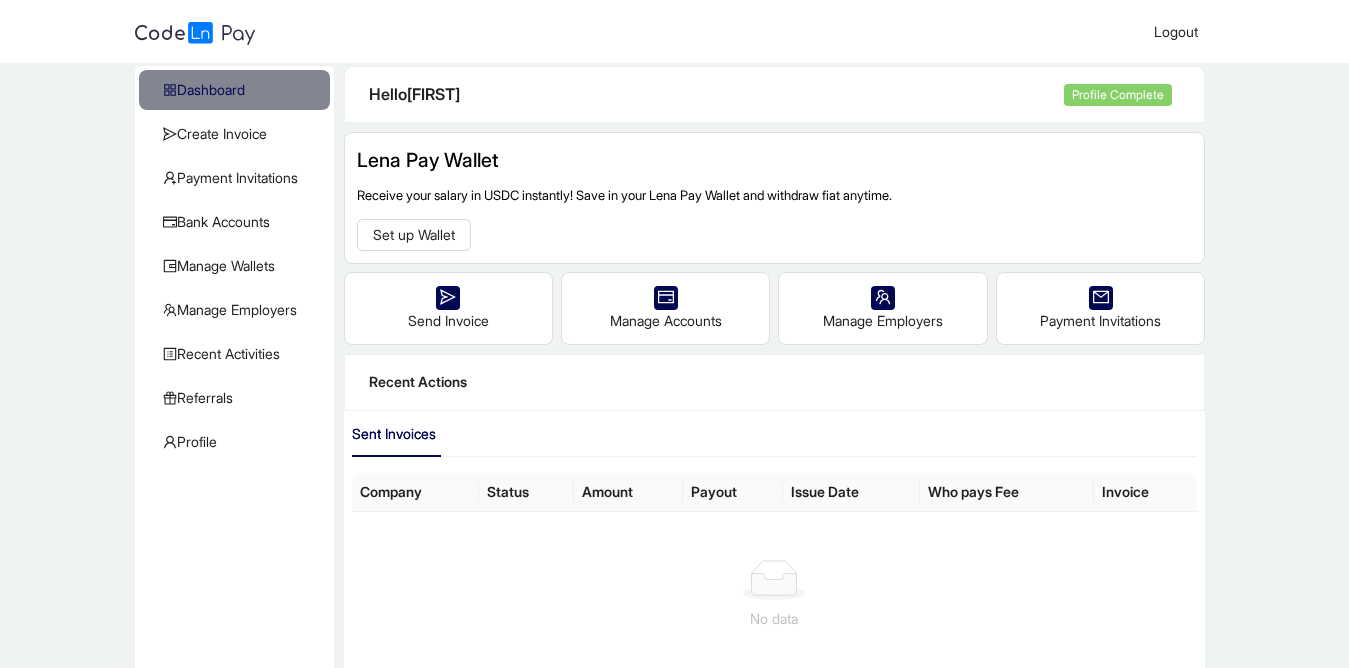 scroll, scrollTop: 51, scrollLeft: 0, axis: vertical 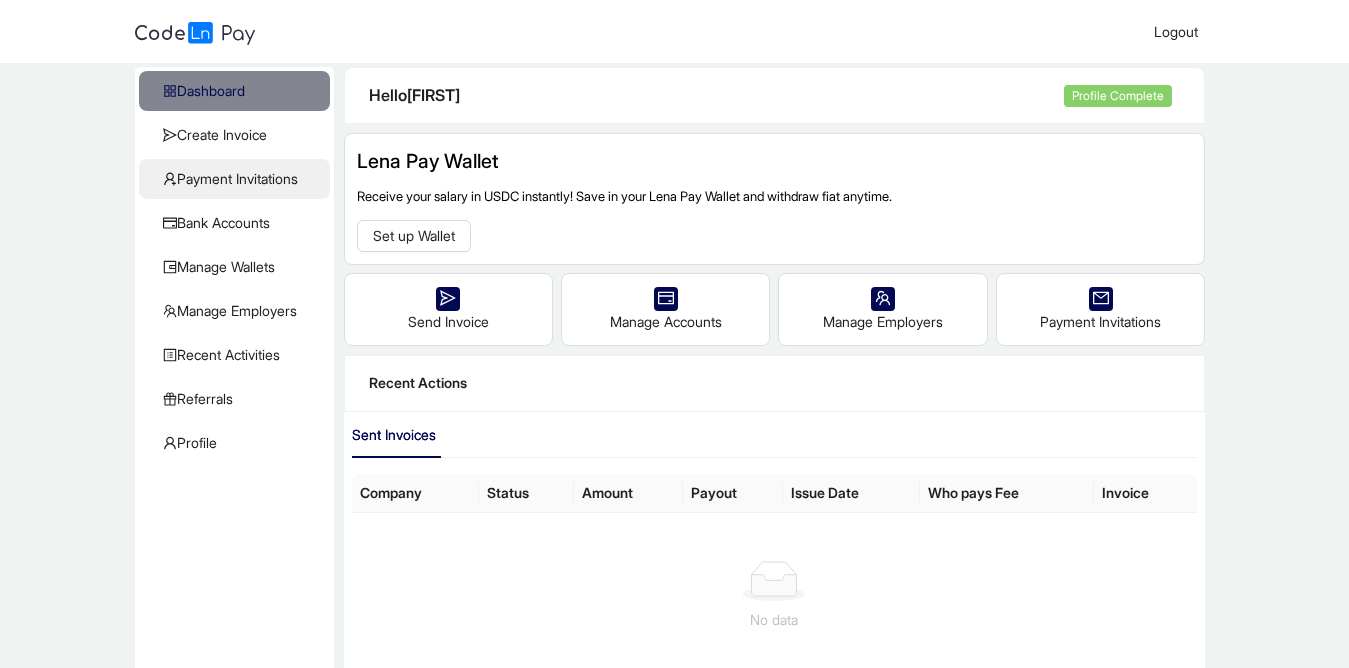 click on "Payment Invitations" 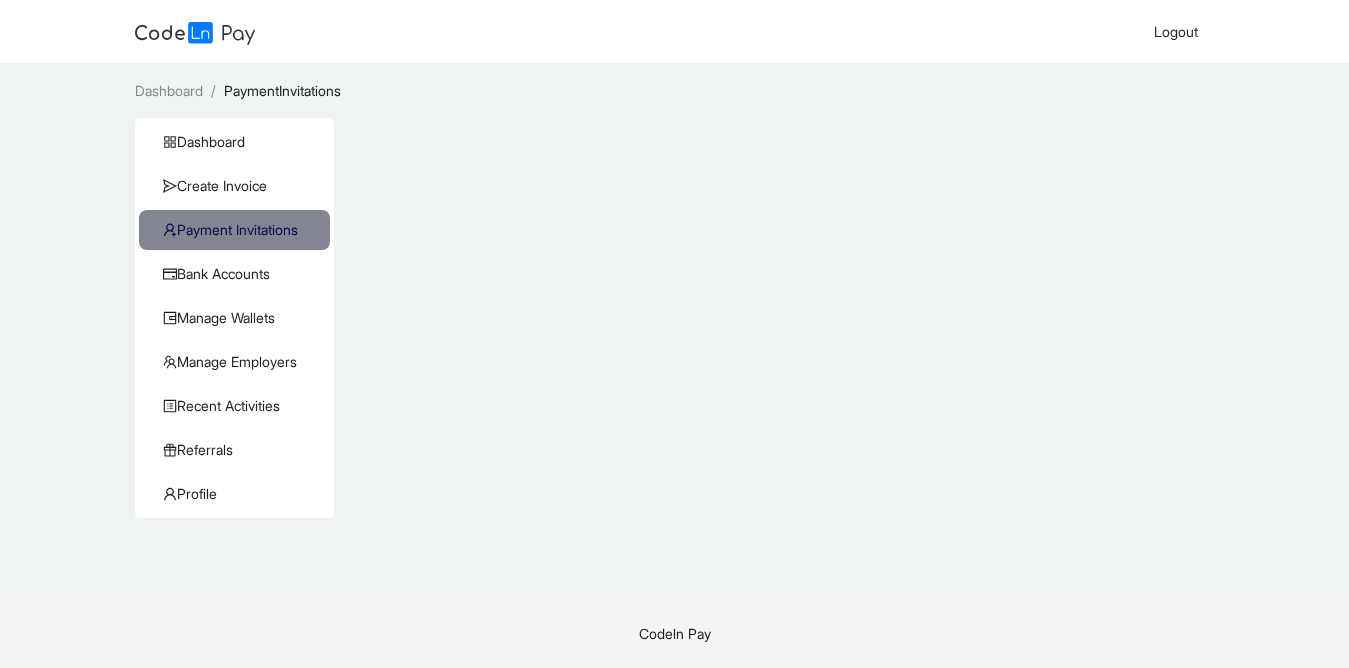 scroll, scrollTop: 0, scrollLeft: 0, axis: both 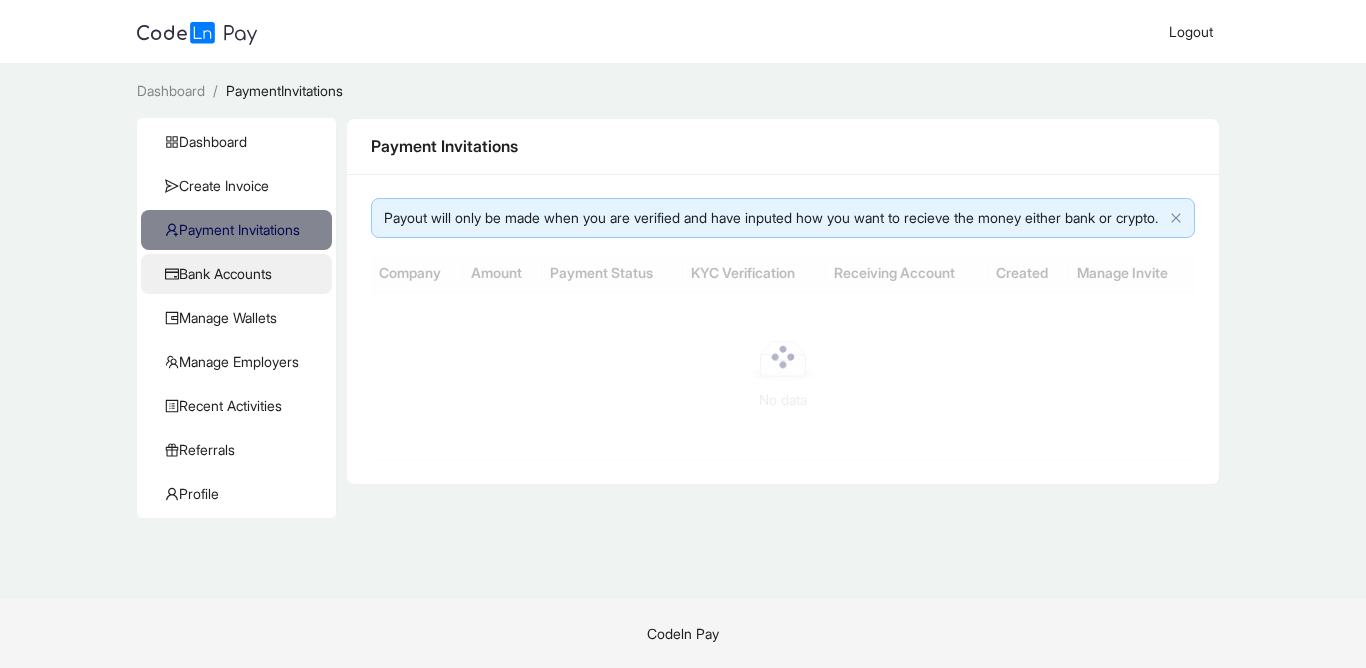 click on "Bank Accounts" 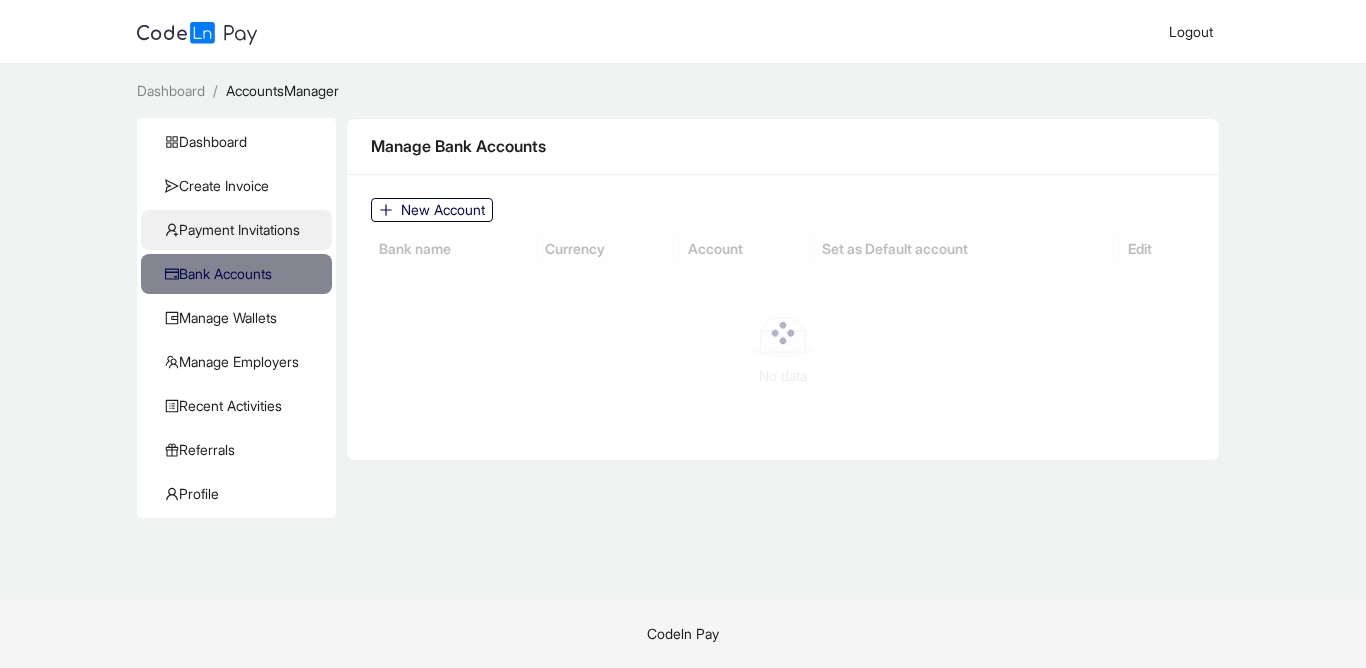 click on "Payment Invitations" 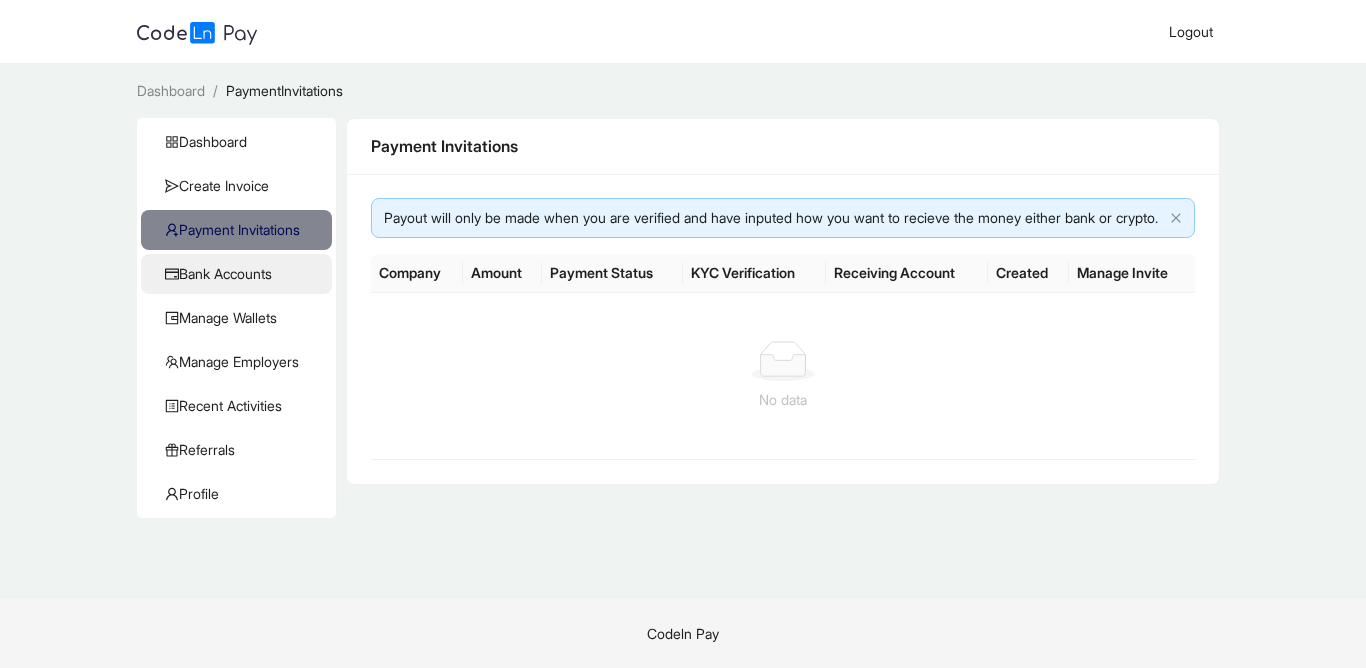 click on "Bank Accounts" 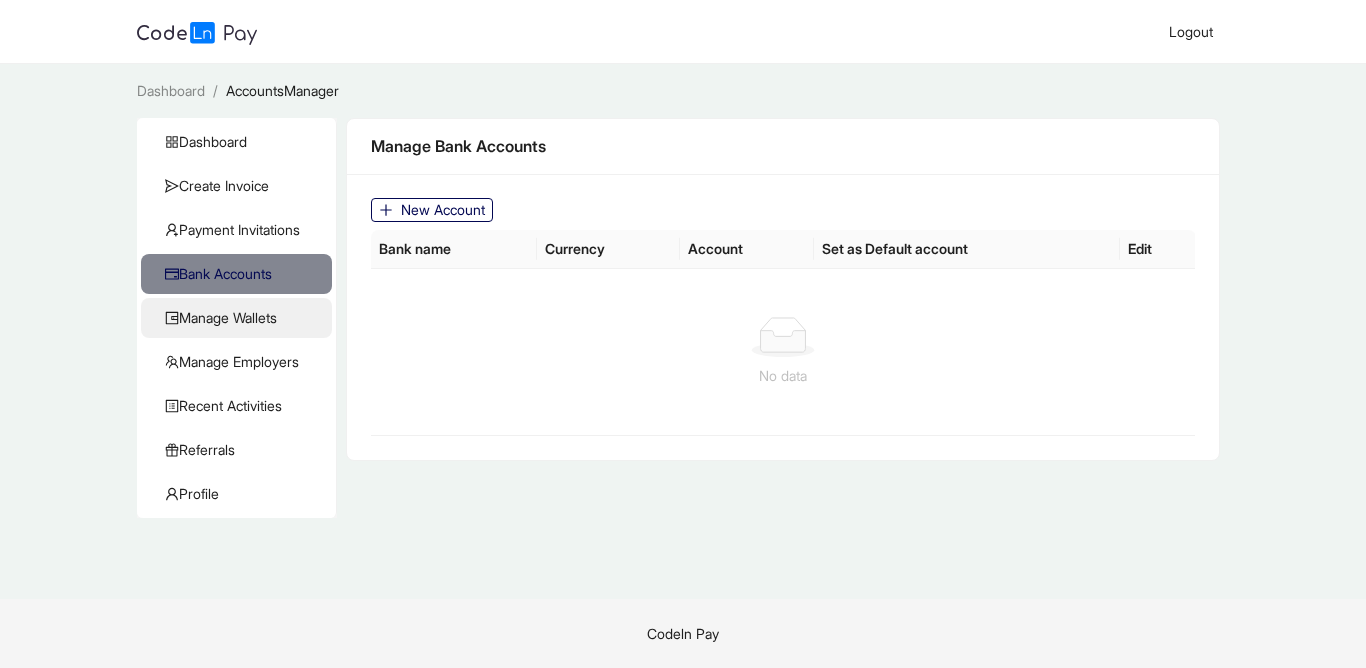 click on "Manage Wallets" 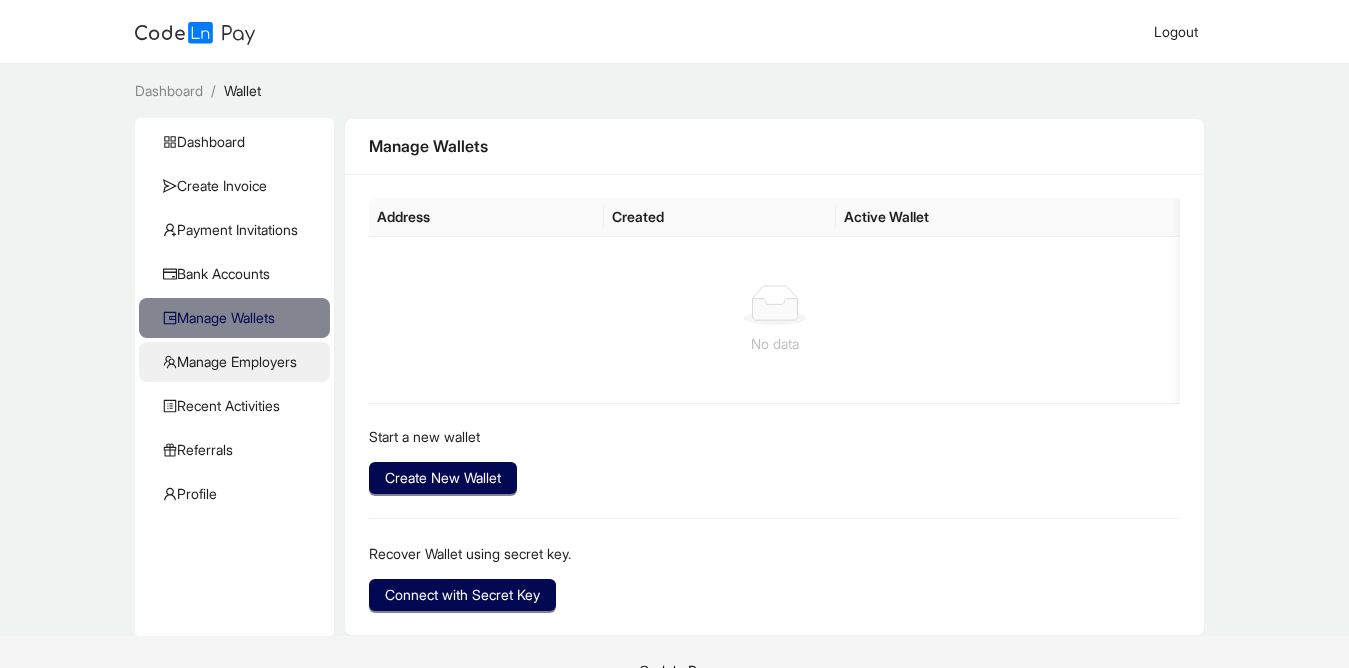 click on "Manage Employers" 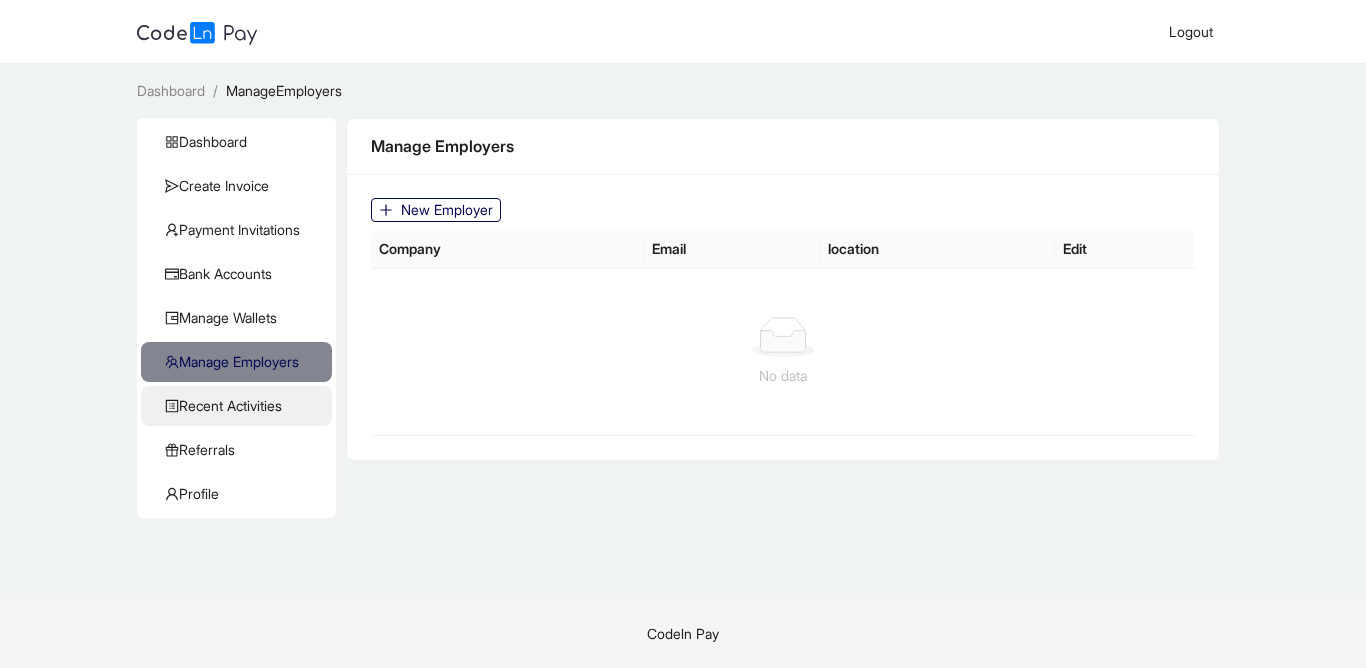 click on "Recent Activities" 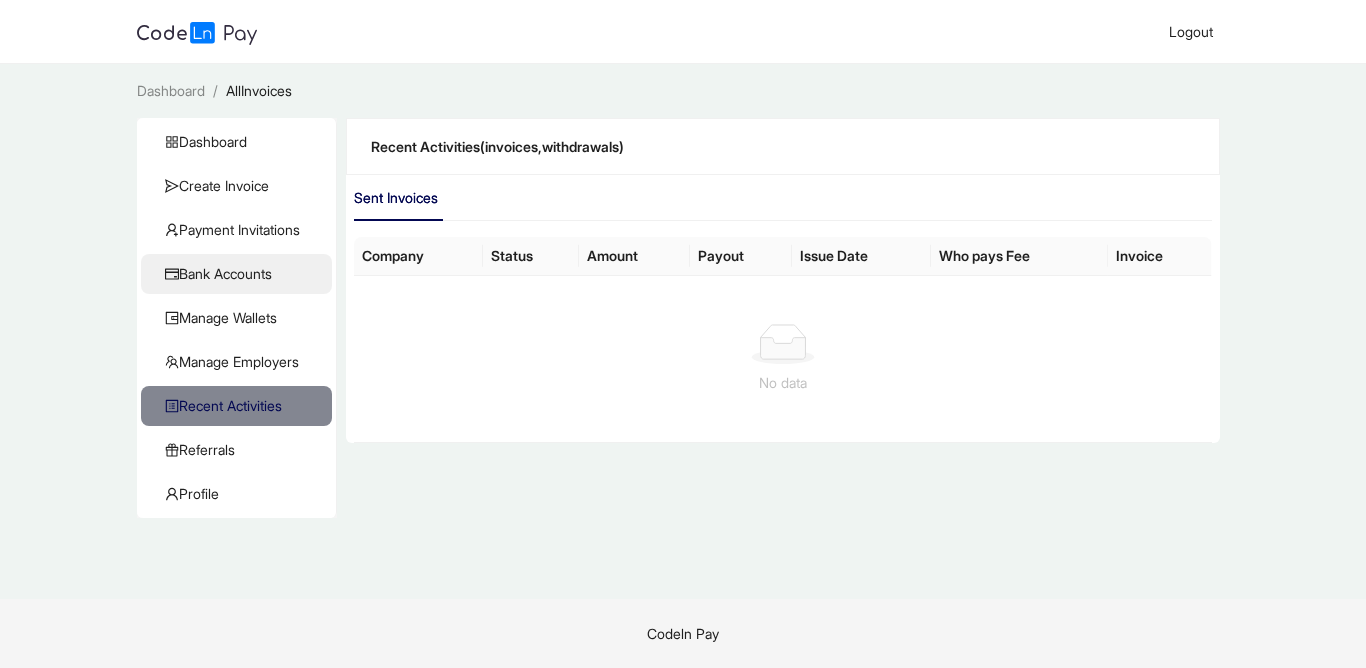 click on "Bank Accounts" 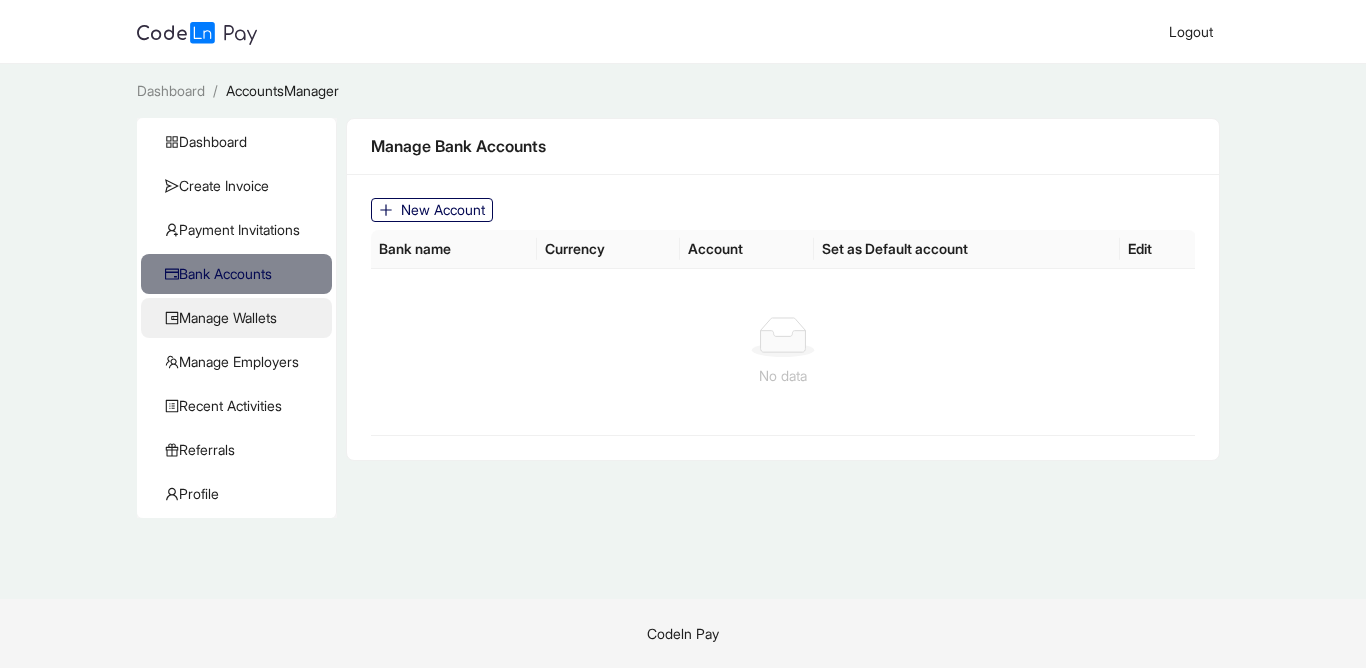 click on "Manage Wallets" 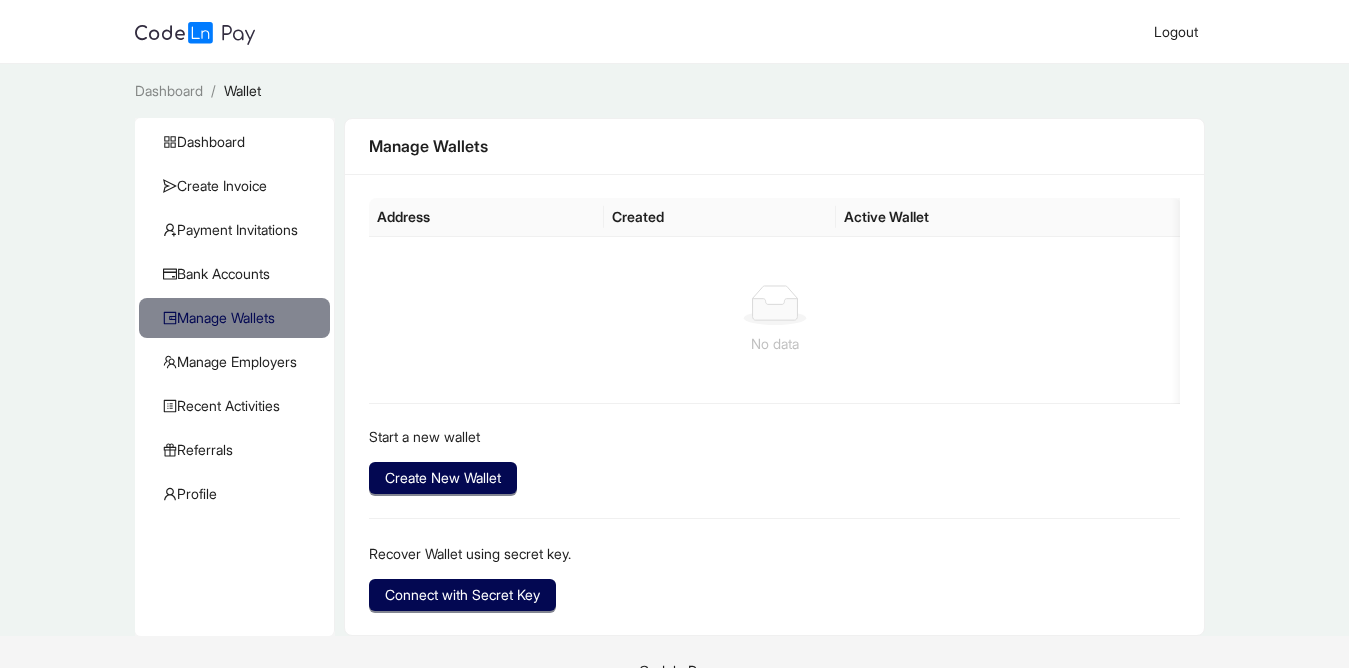 click on "Dashboard / Wallet /  Dashboard   Create Invoice   Payment Invitations   Bank Accounts   Manage Wallets   Manage Employers   Recent Activities   KYC   Referrals   Profile  Manage Wallets Address Created Active Wallet       No data Start a new wallet Create New Wallet Recover Wallet using secret key. Connect with Secret Key" at bounding box center (674, 350) 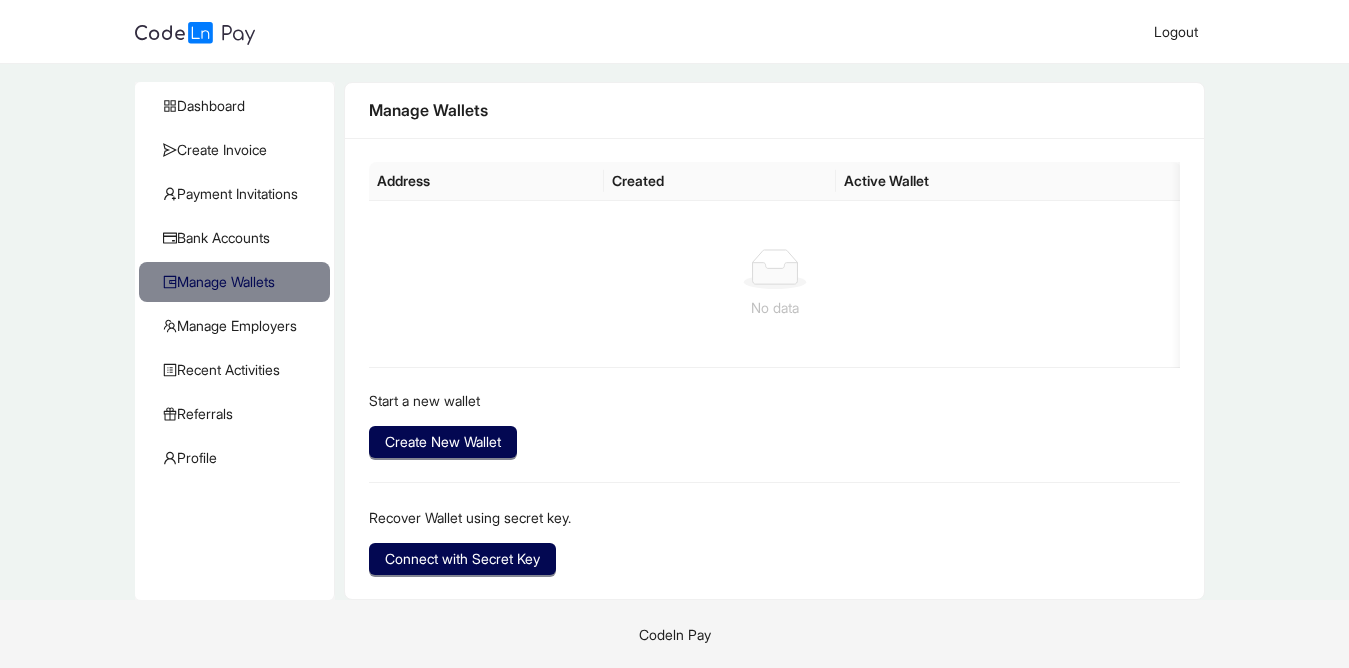 scroll, scrollTop: 37, scrollLeft: 0, axis: vertical 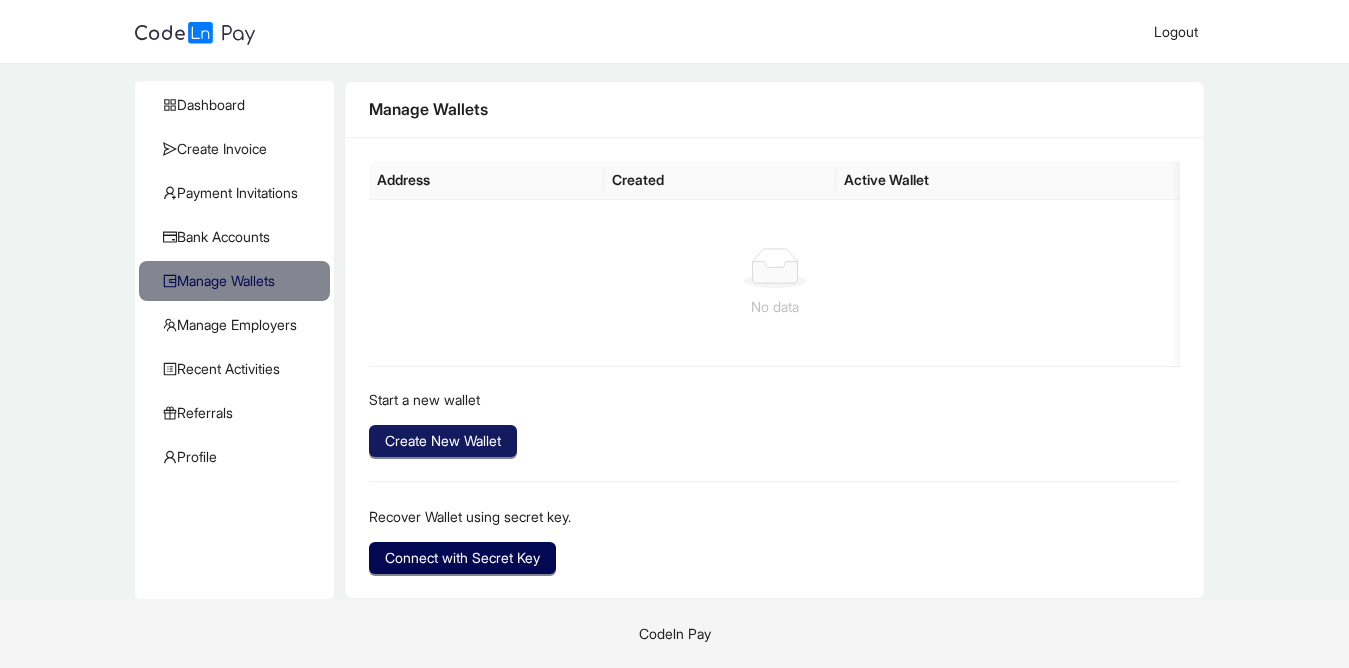 click on "Create New Wallet" 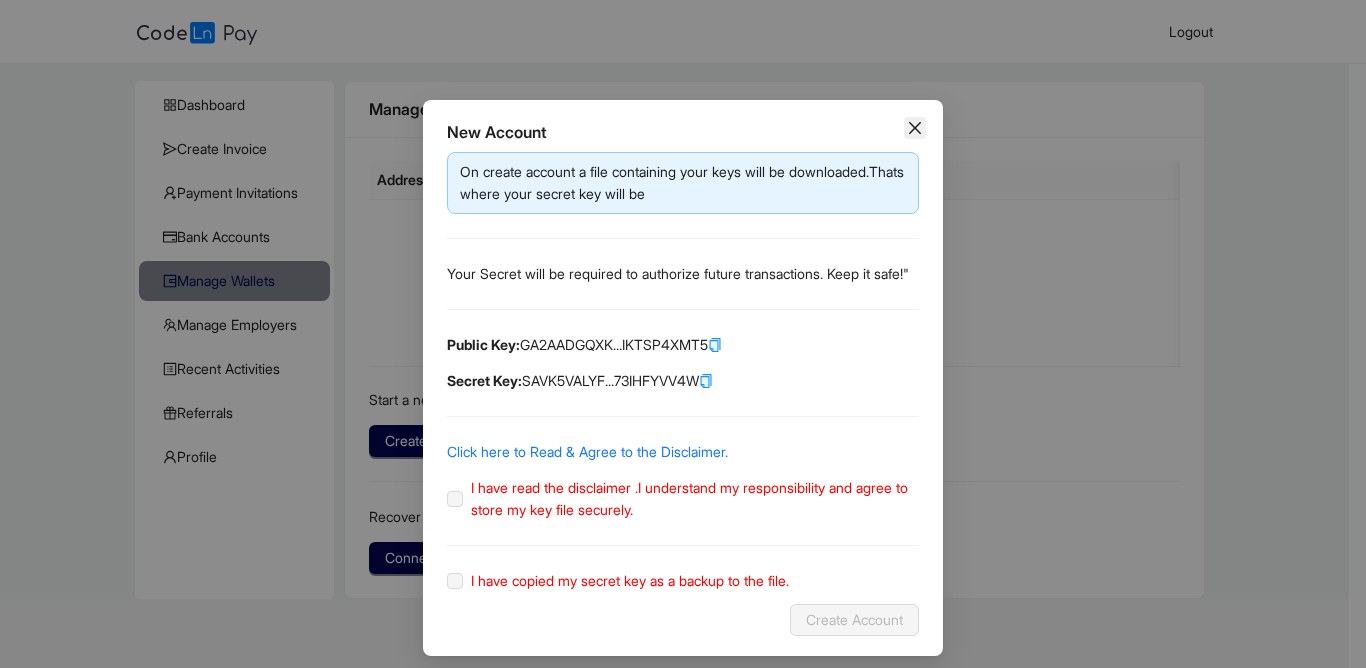 click 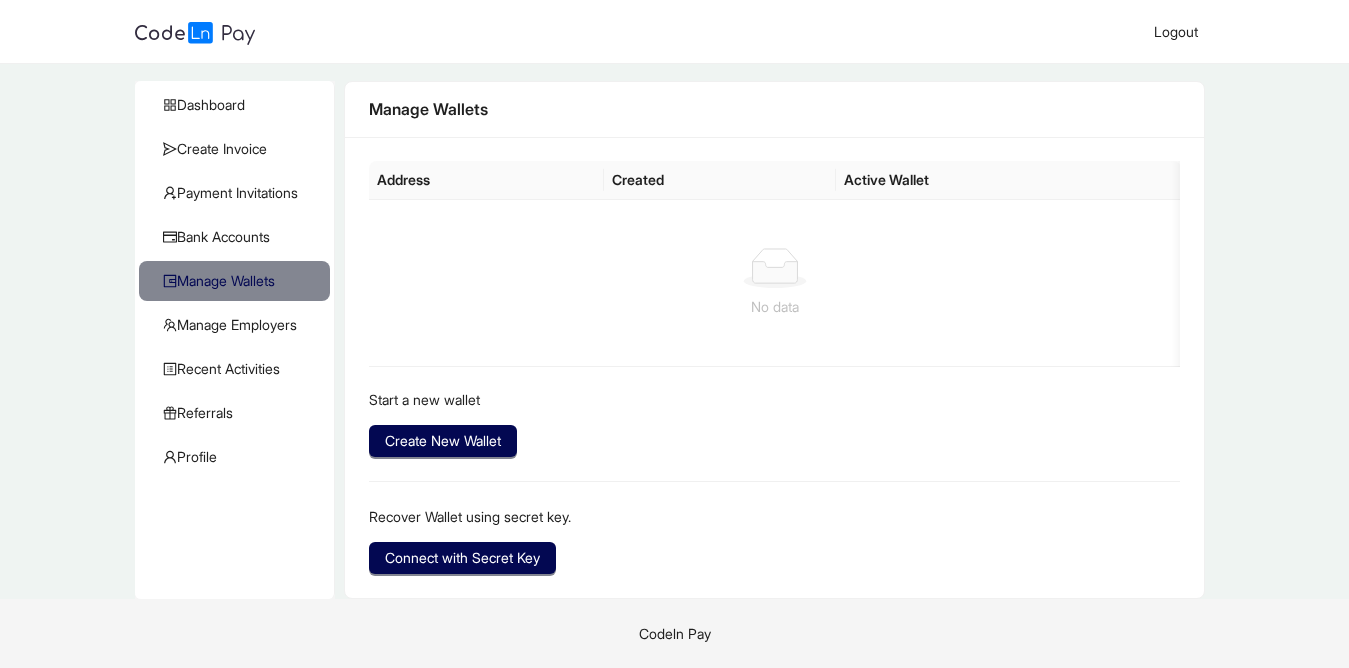 click on "Active Wallet" 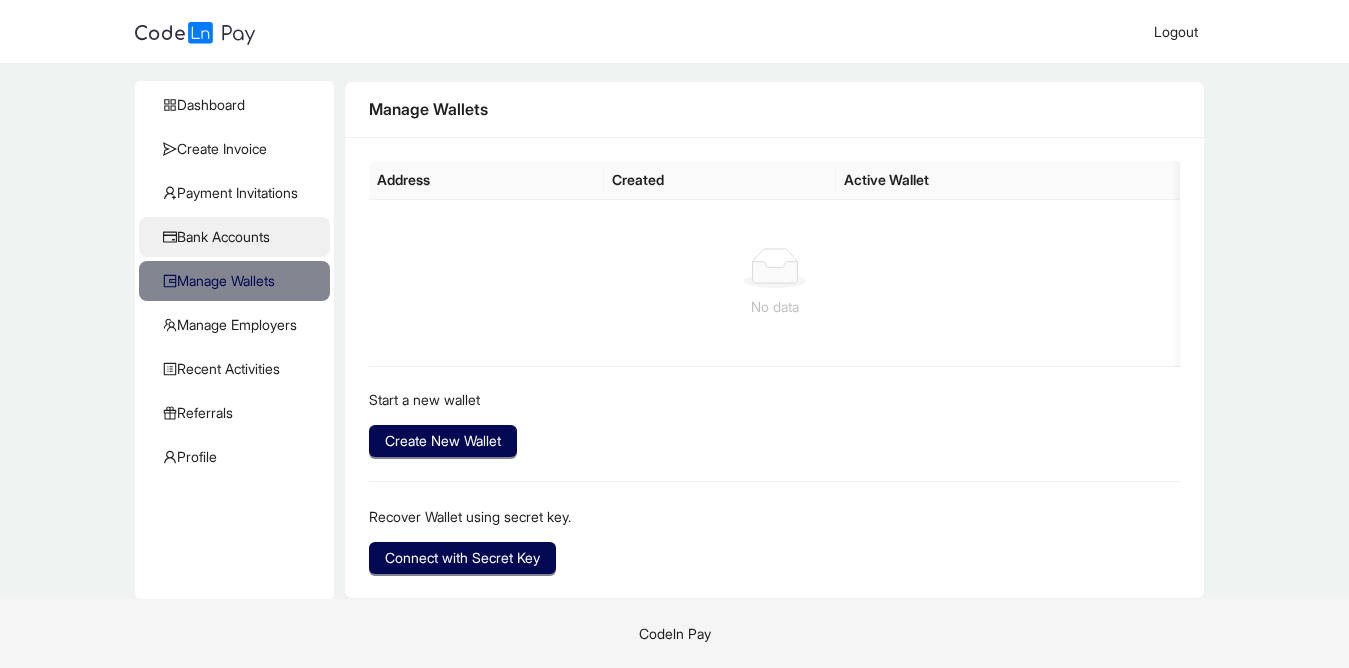 click on "Bank Accounts" 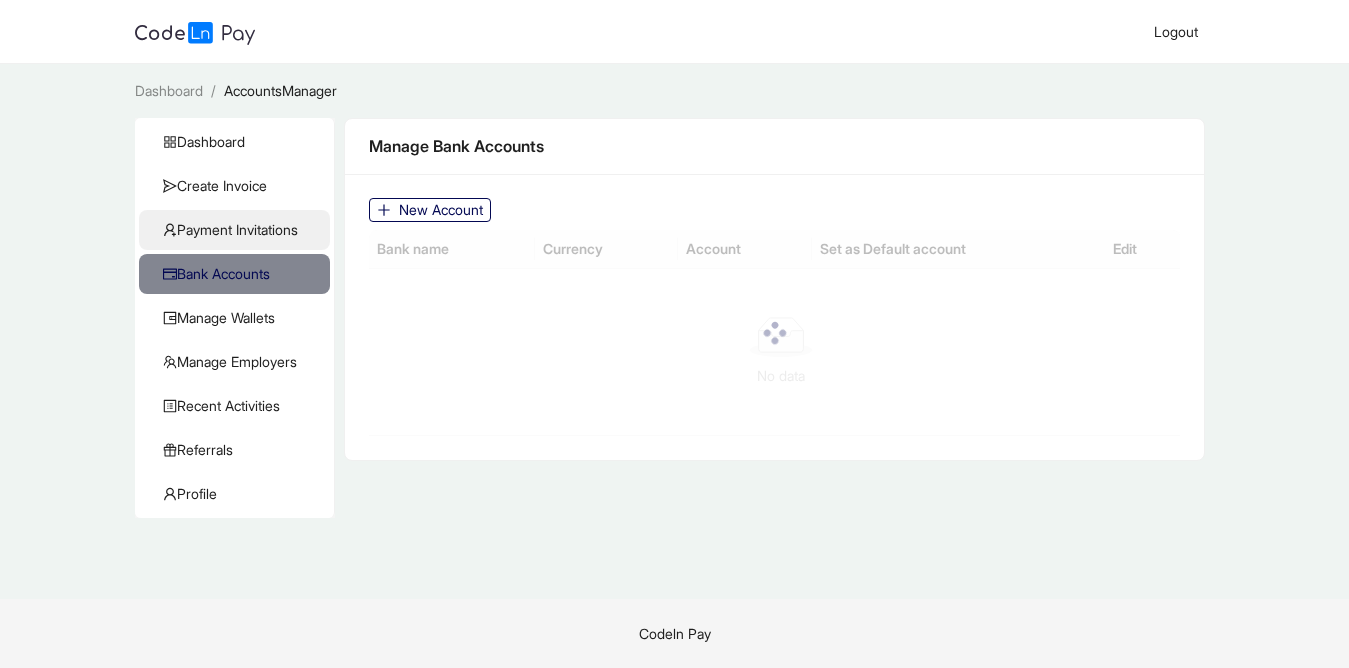 scroll, scrollTop: 0, scrollLeft: 0, axis: both 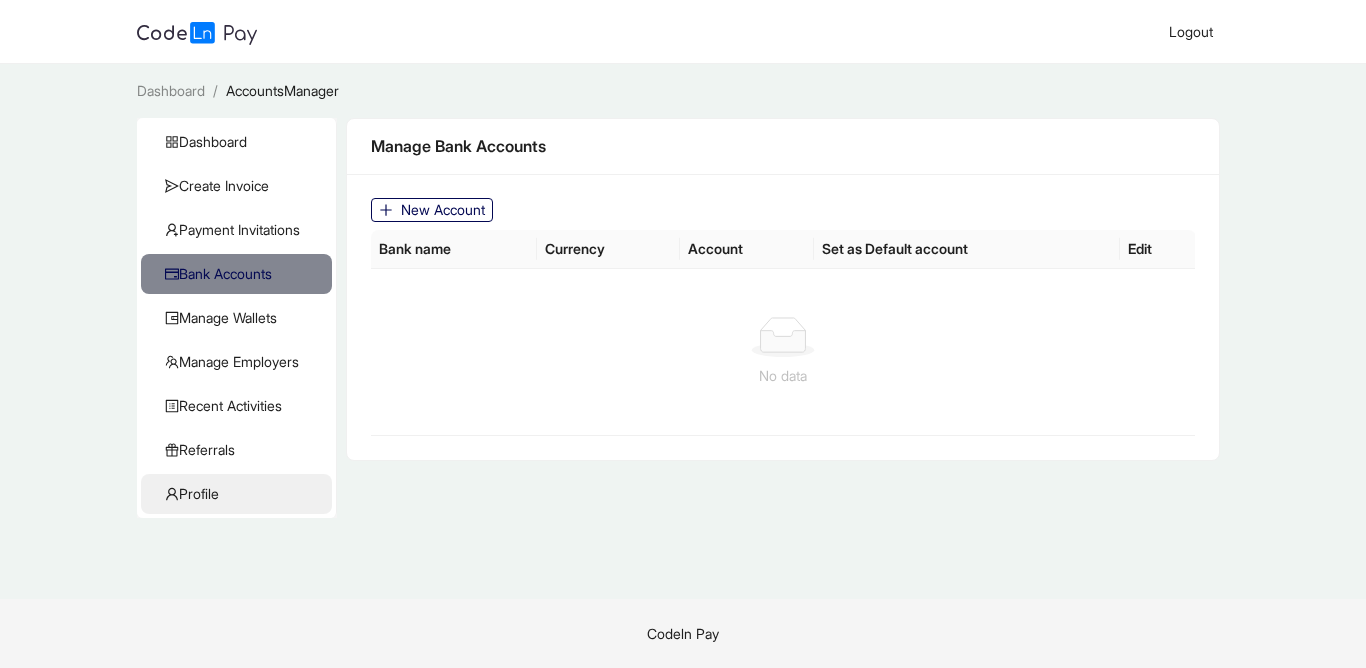 click on "Profile" 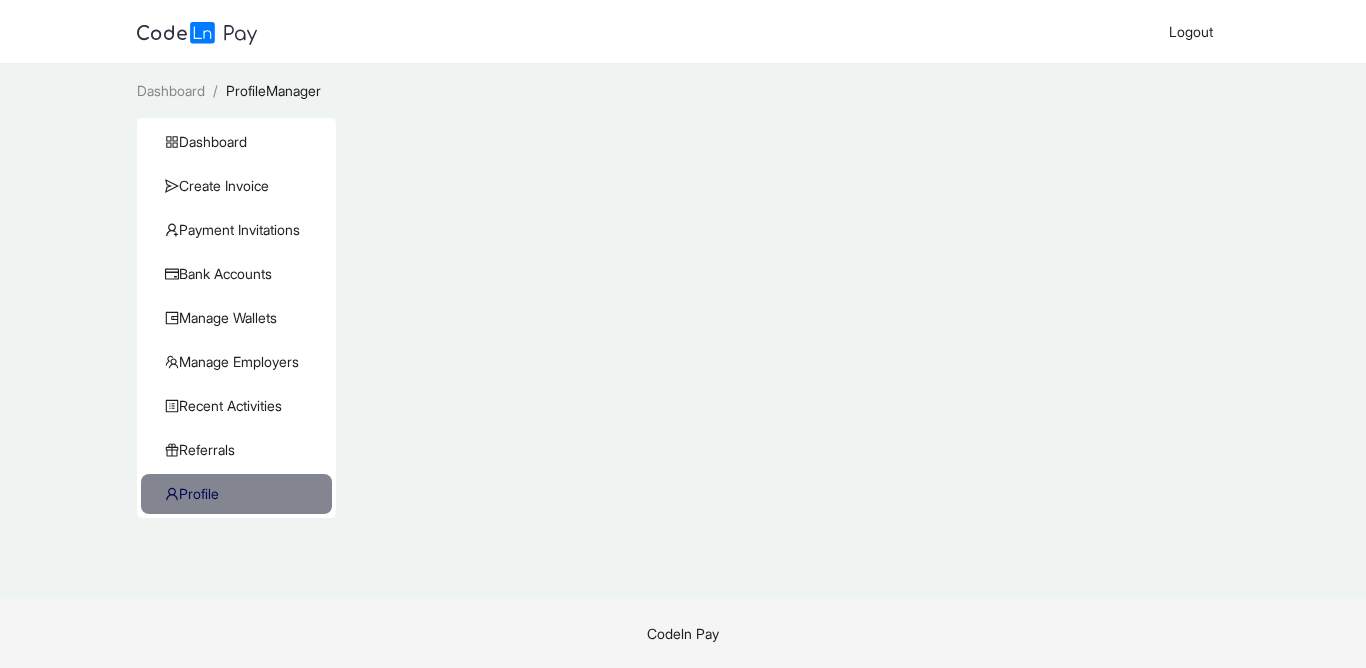 click on "Profile" 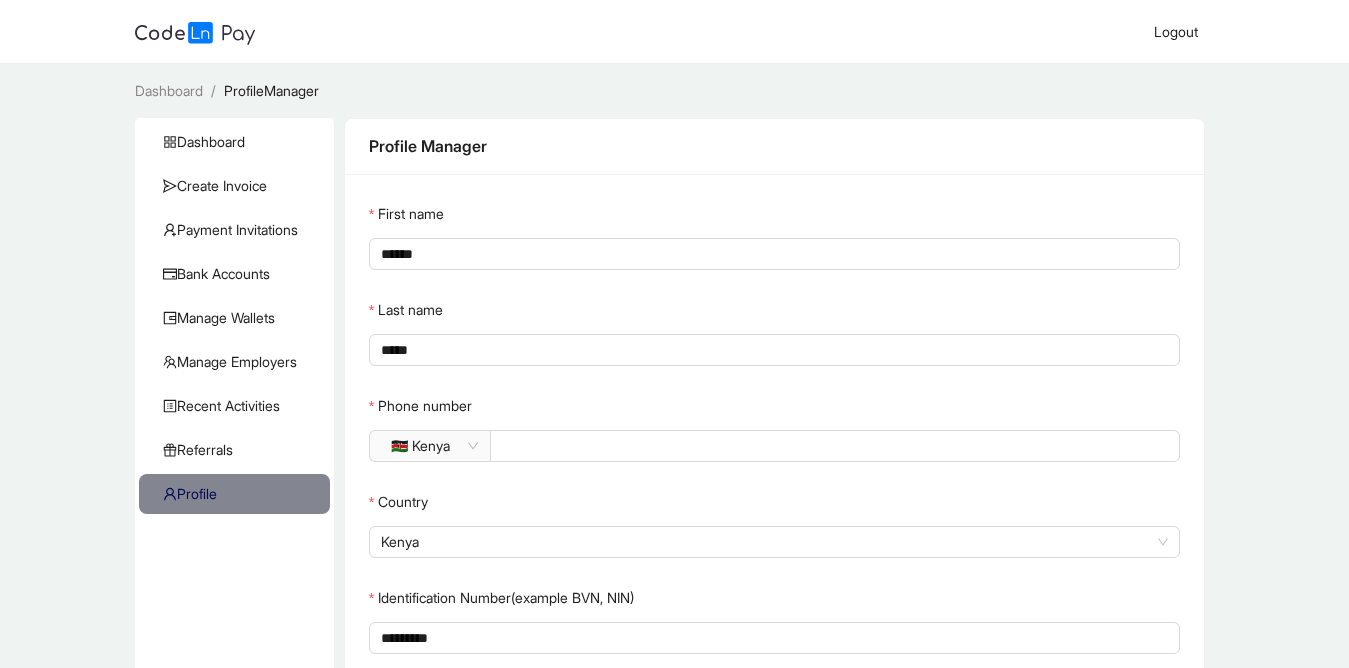 type 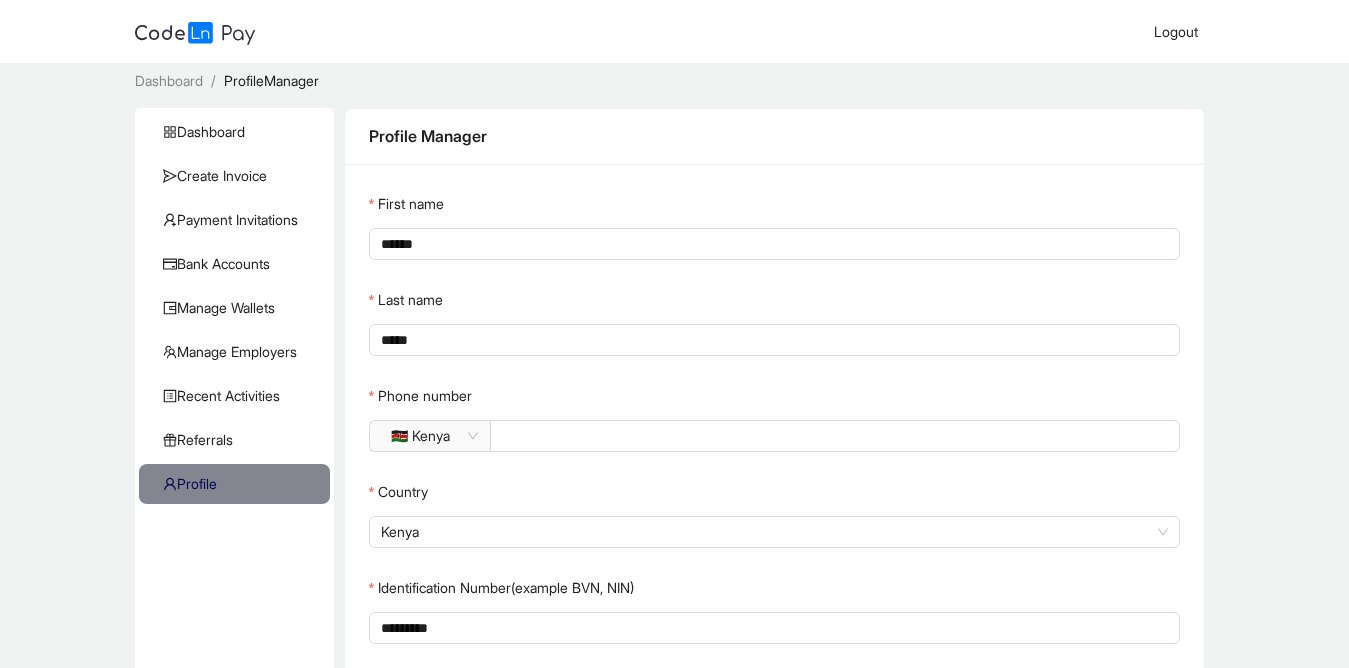 scroll, scrollTop: 0, scrollLeft: 0, axis: both 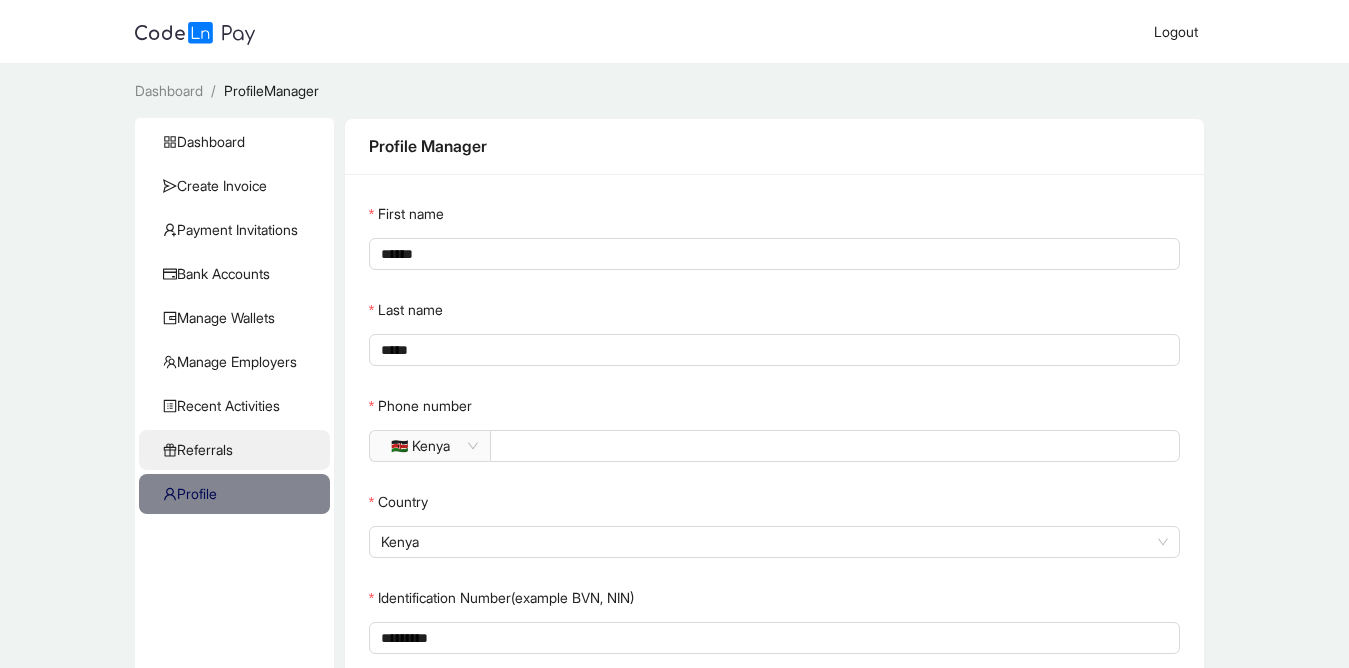 click on "Referrals" 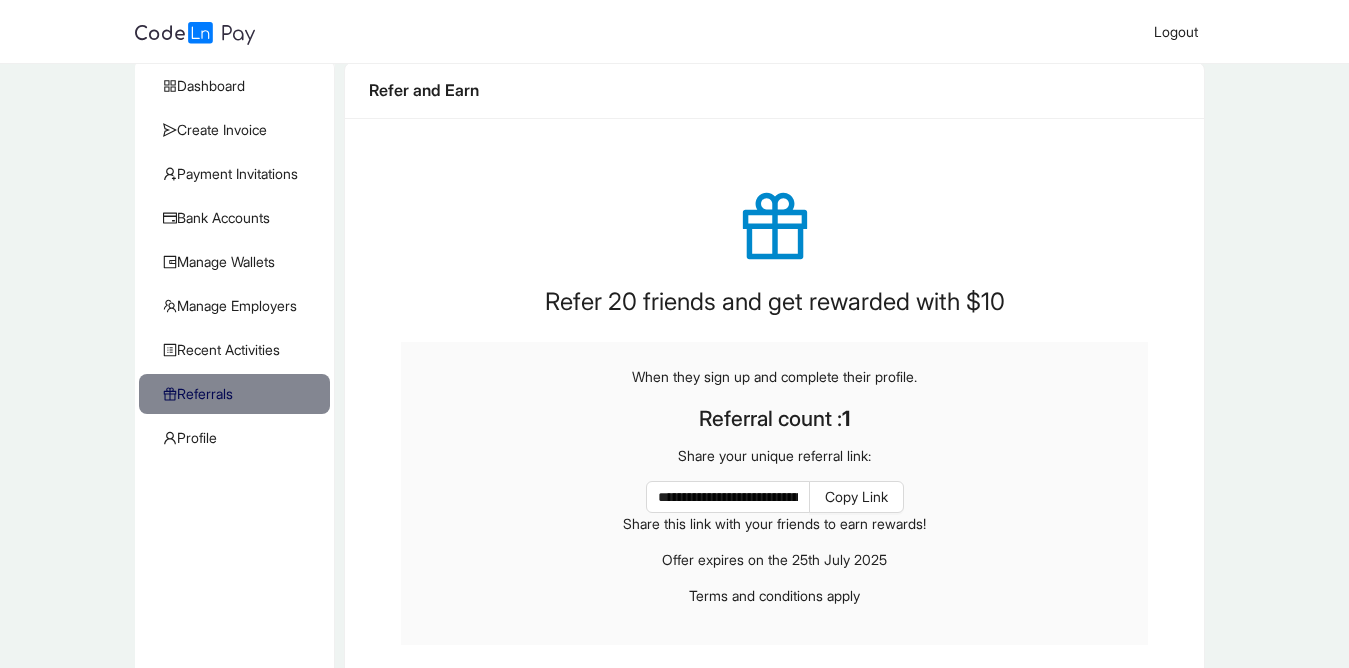 scroll, scrollTop: 96, scrollLeft: 0, axis: vertical 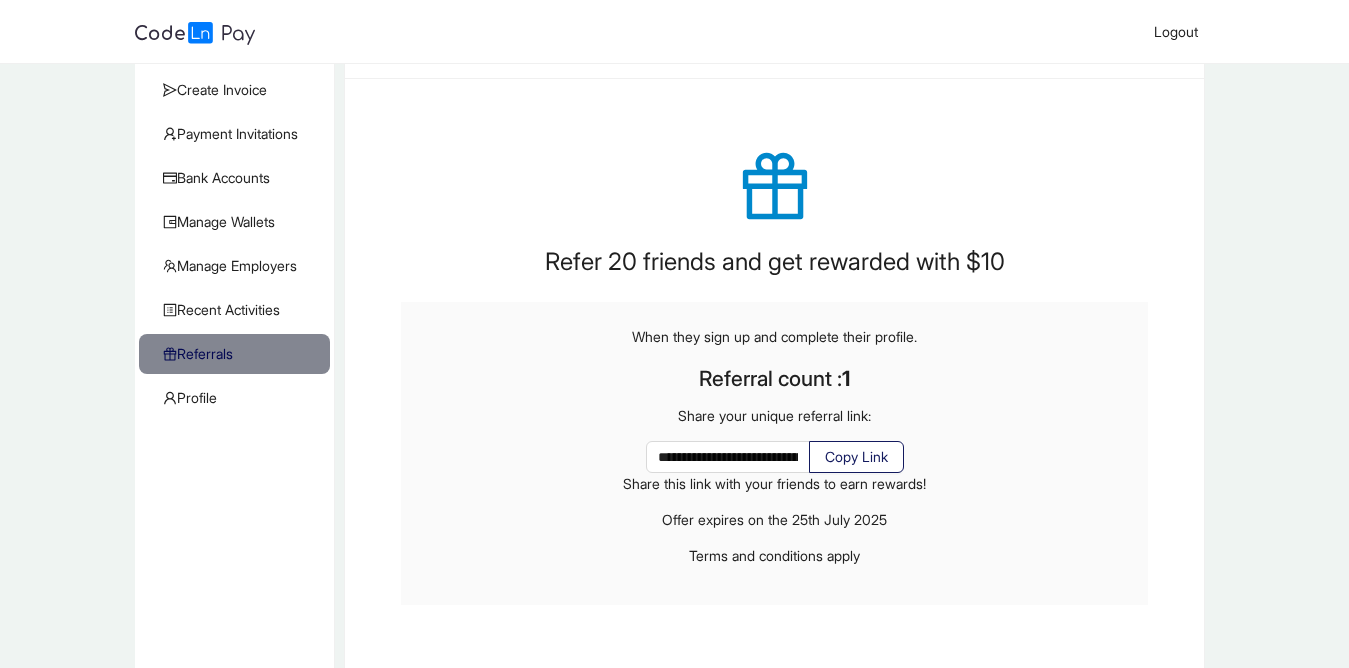 click on "Copy Link" 